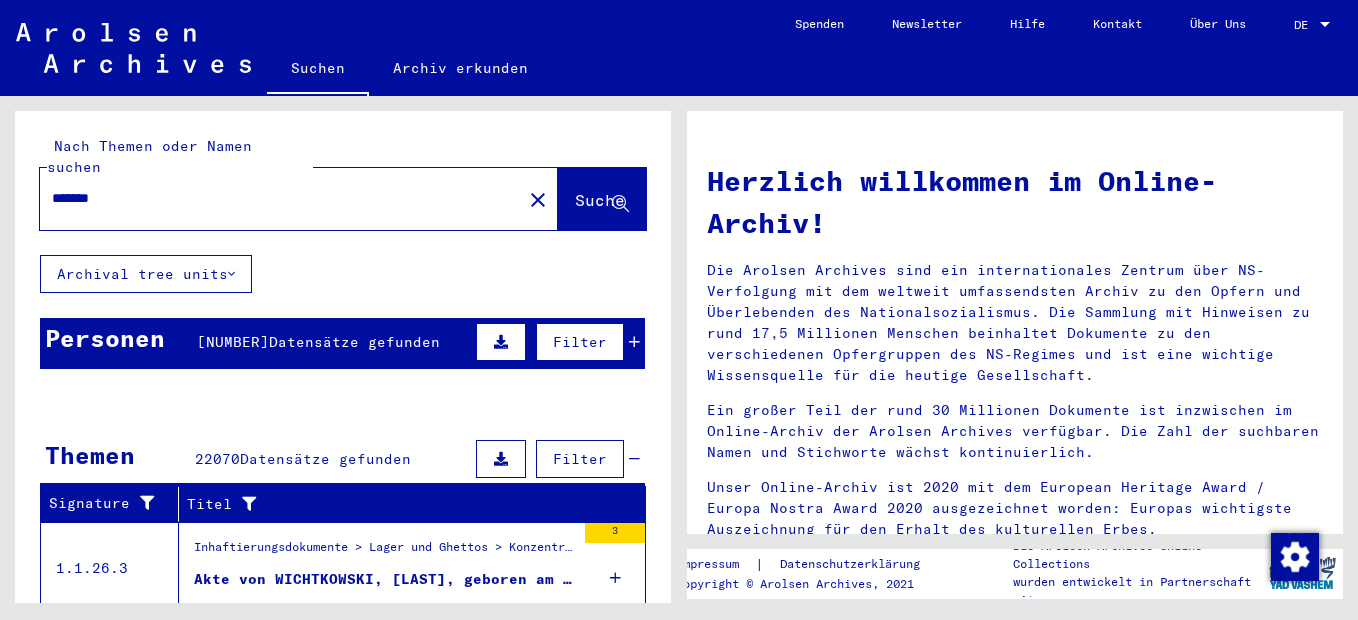 scroll, scrollTop: 0, scrollLeft: 0, axis: both 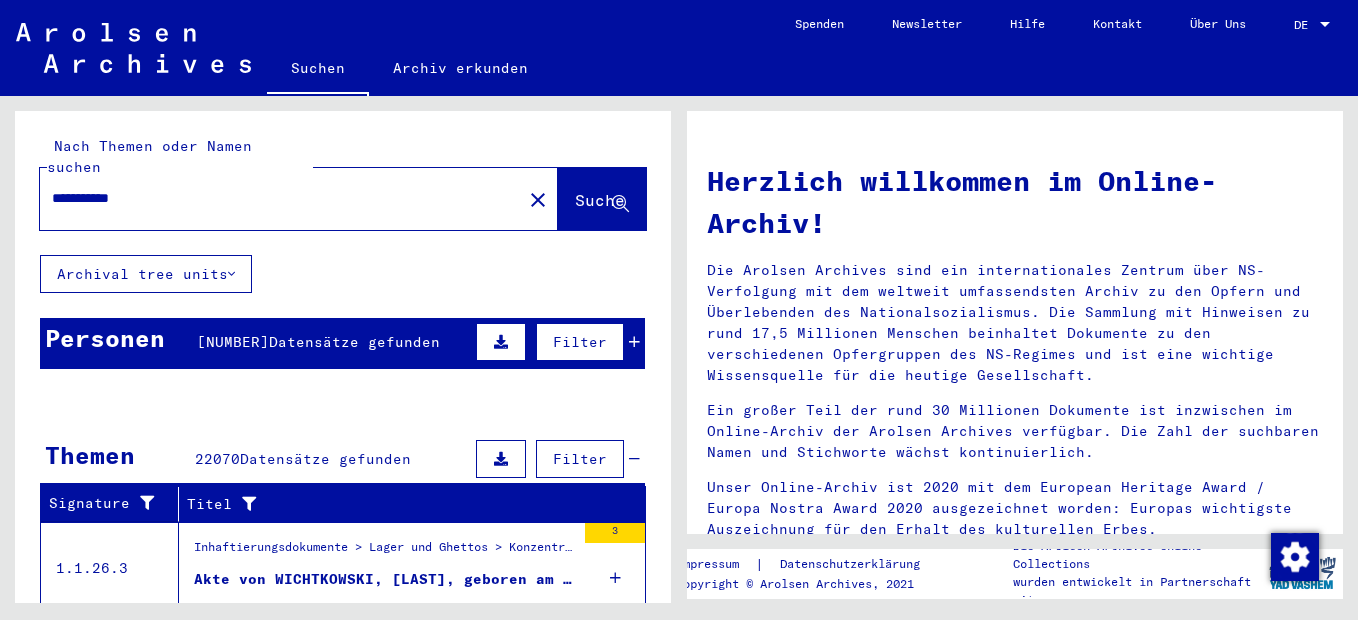 type on "**********" 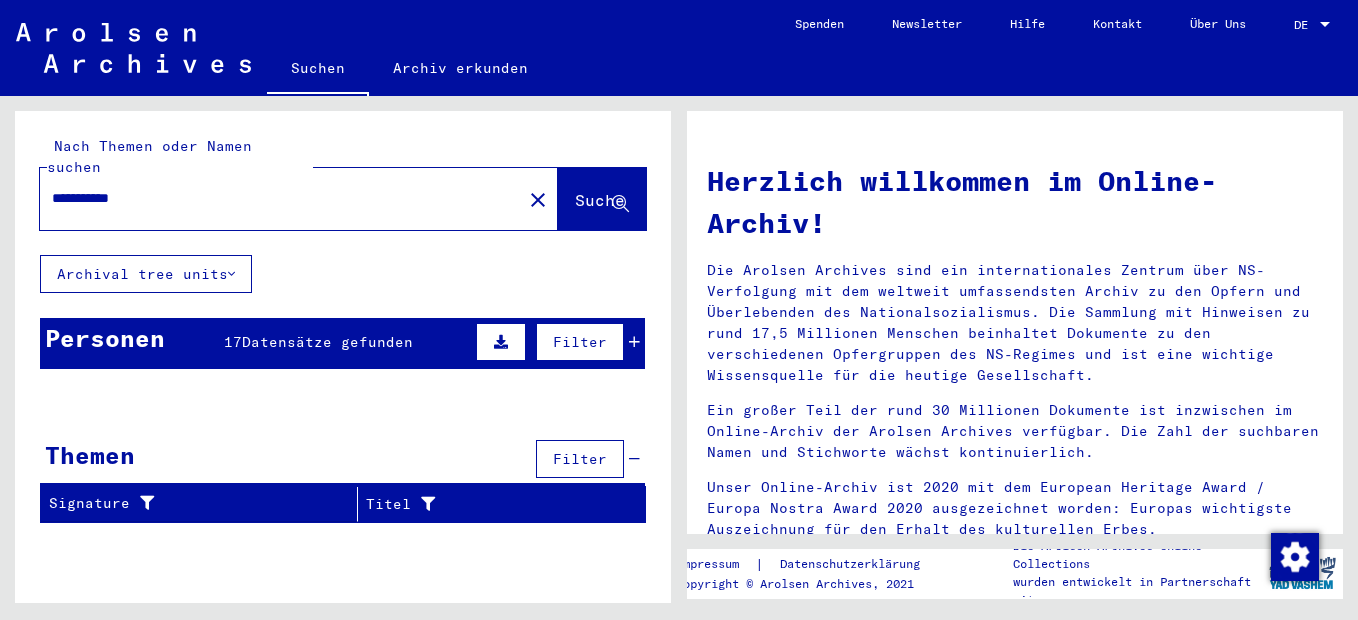click at bounding box center [634, 342] 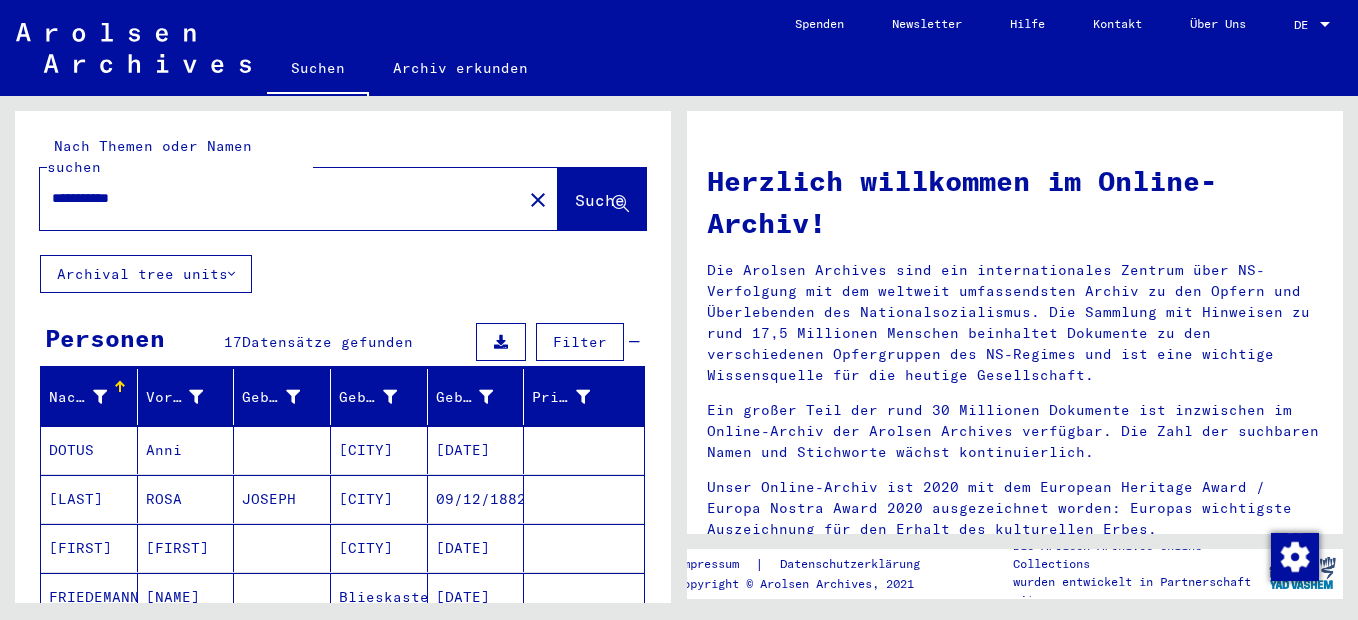 click on "DOTUS" at bounding box center [89, 450] 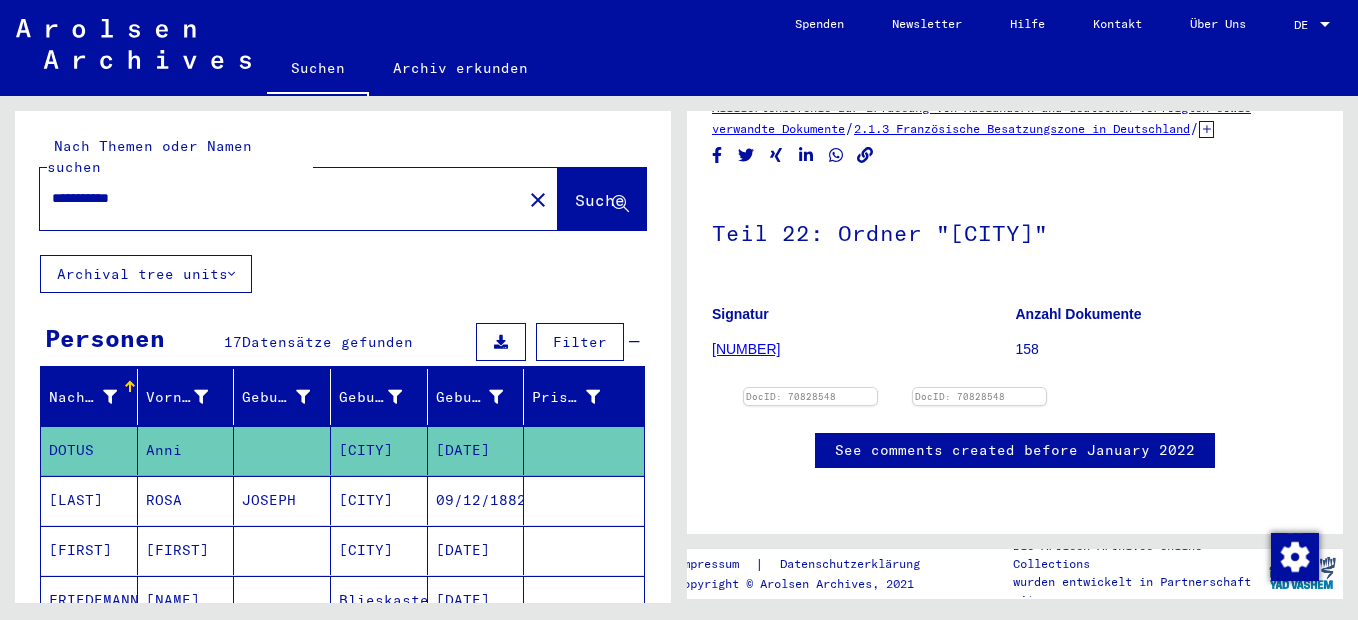 scroll, scrollTop: 300, scrollLeft: 0, axis: vertical 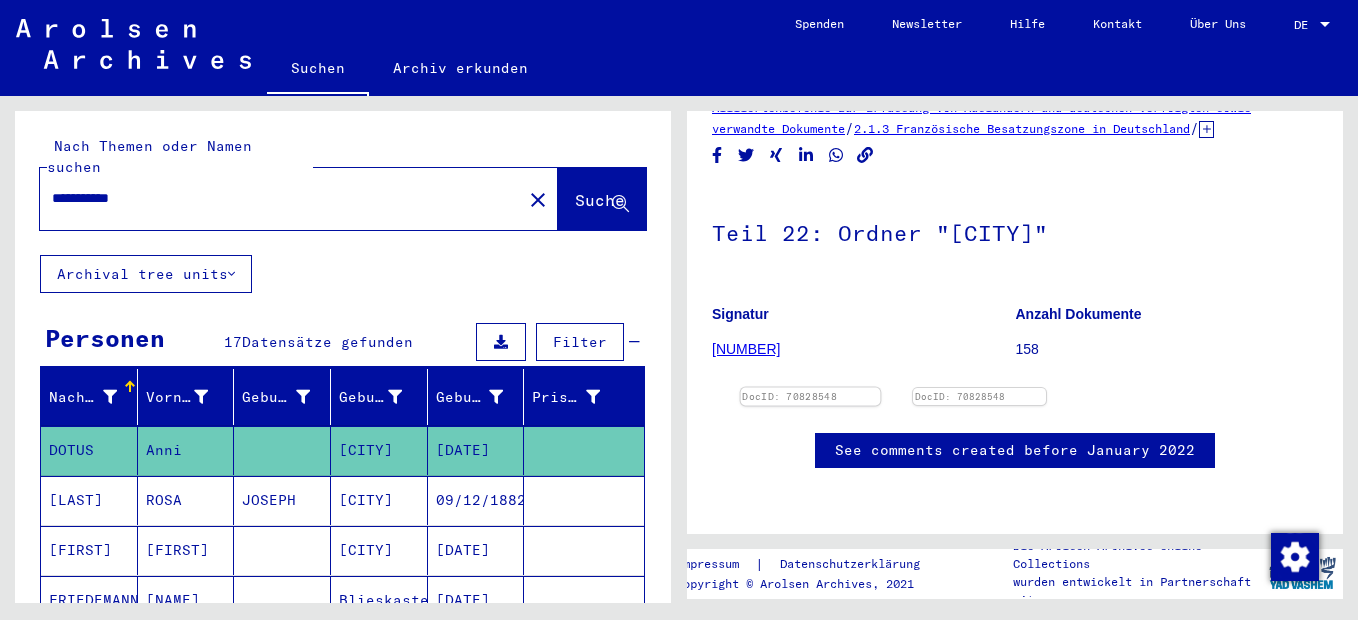 click at bounding box center (811, 388) 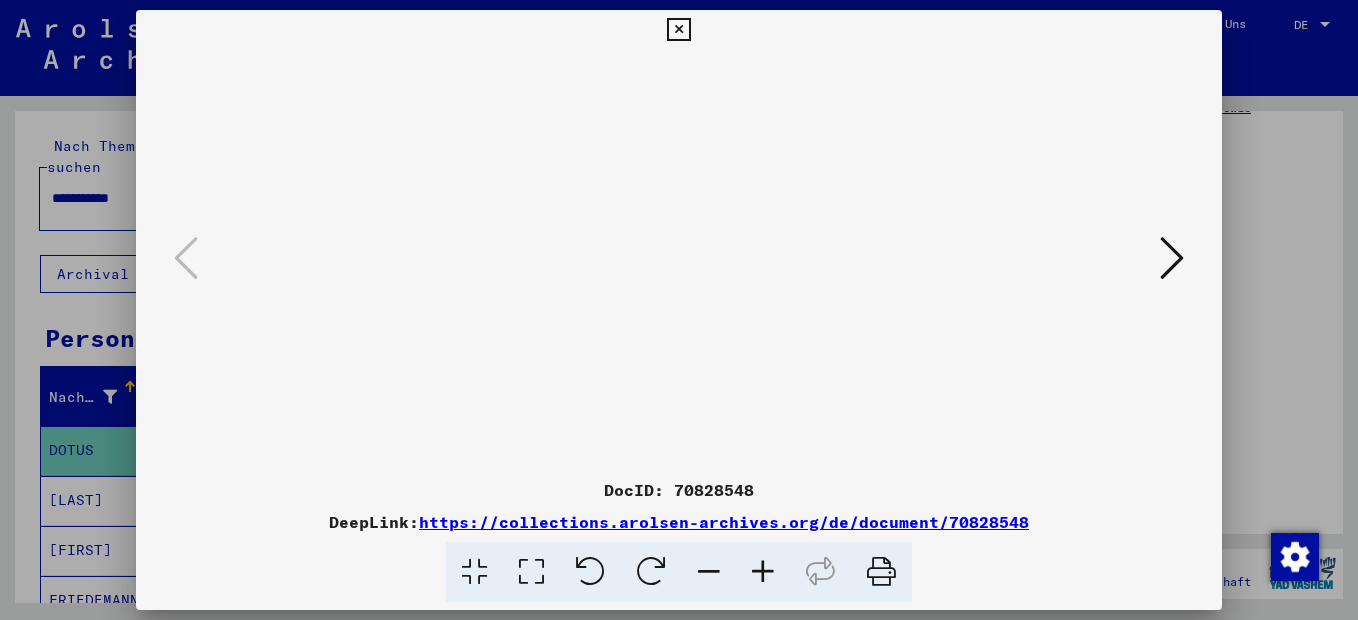 click at bounding box center [763, 572] 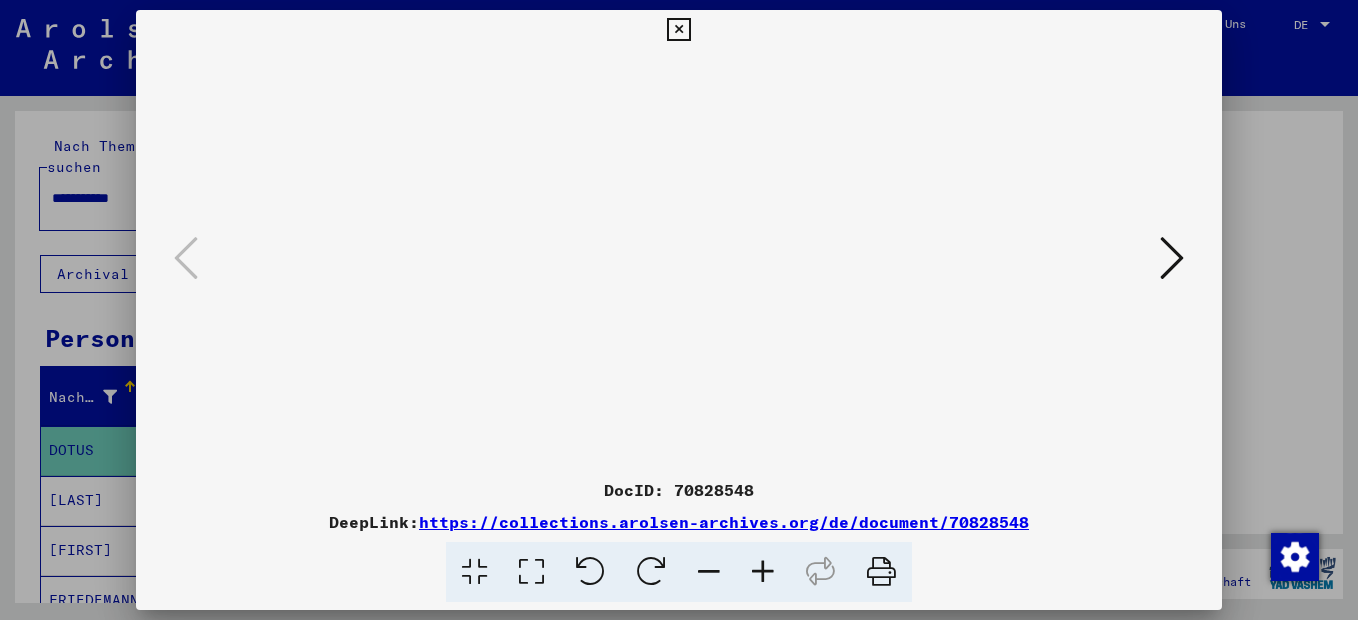 drag, startPoint x: 394, startPoint y: 337, endPoint x: 537, endPoint y: 227, distance: 180.41342 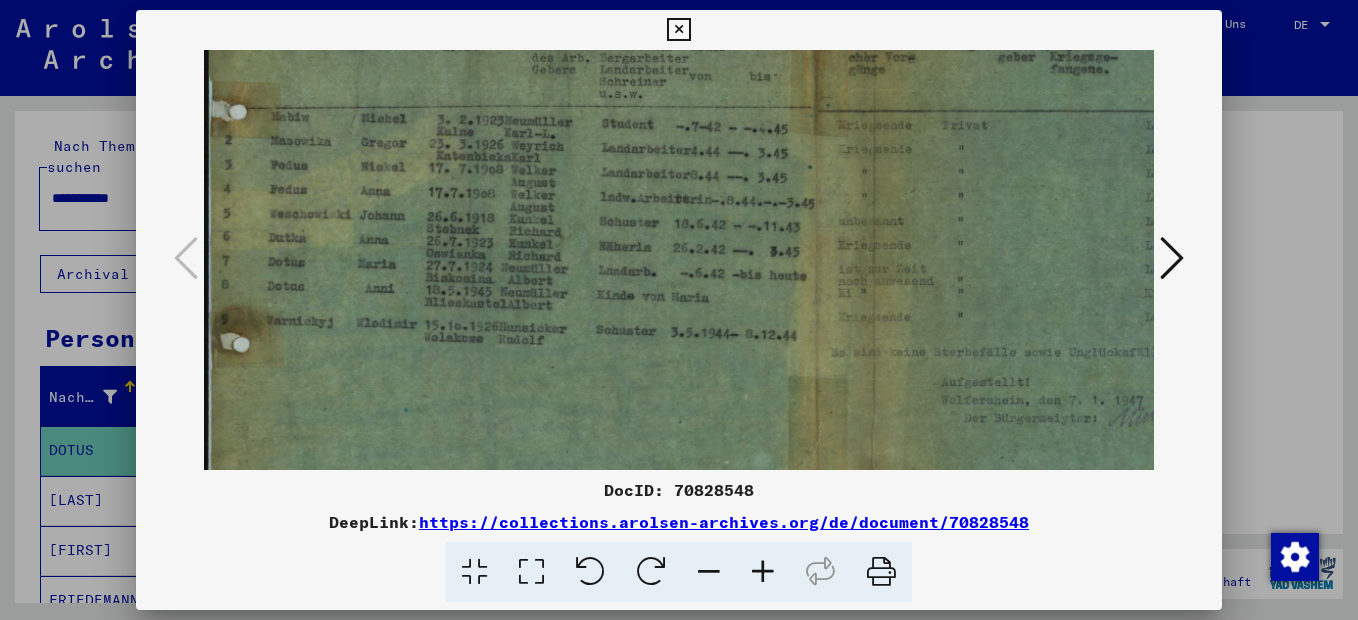 click at bounding box center [678, 30] 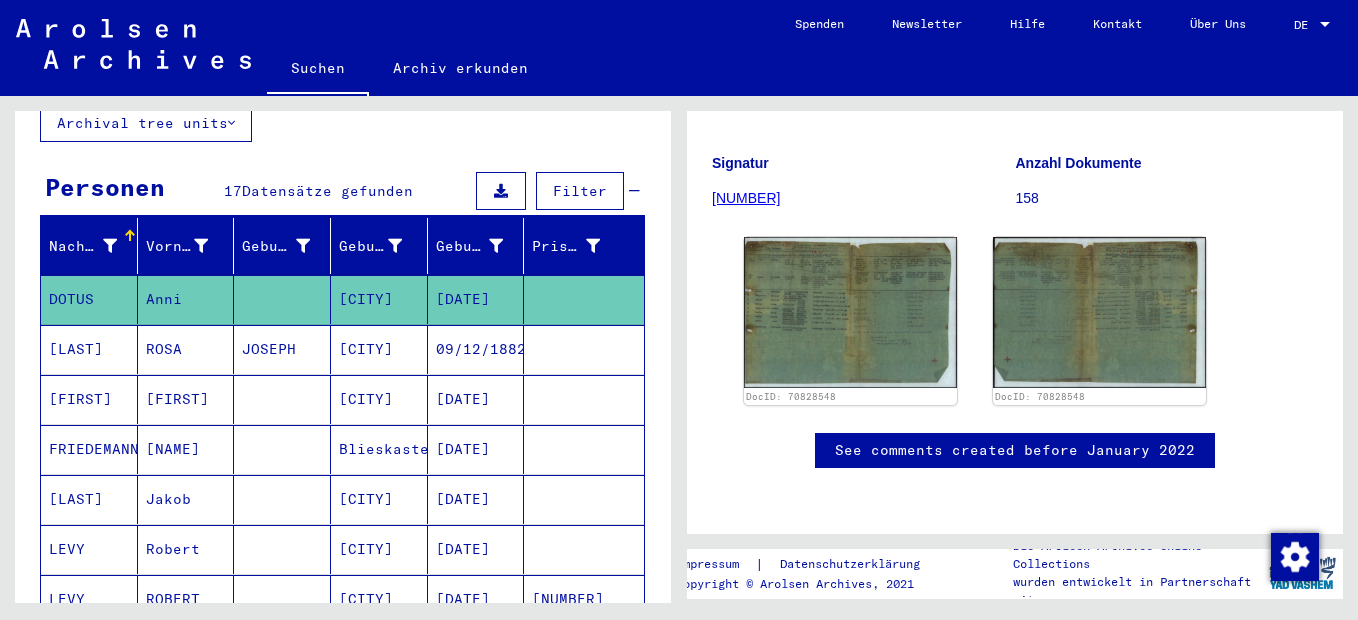 scroll, scrollTop: 200, scrollLeft: 0, axis: vertical 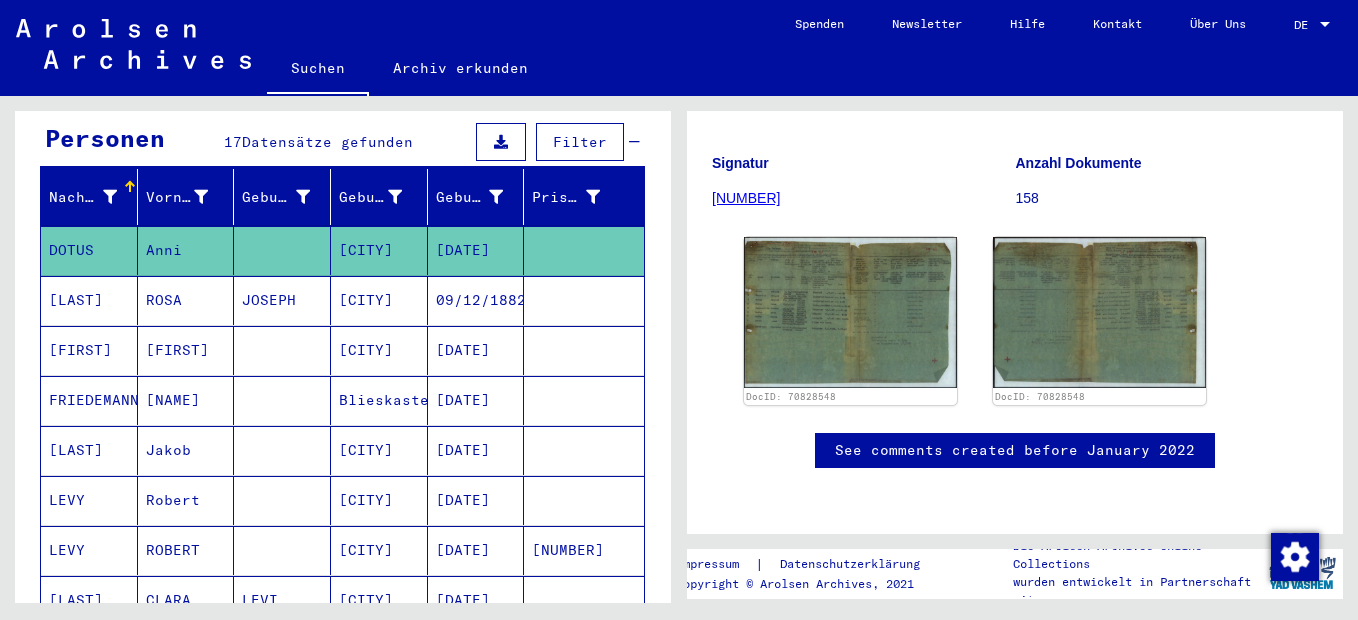 click on "[LAST]" at bounding box center [89, 250] 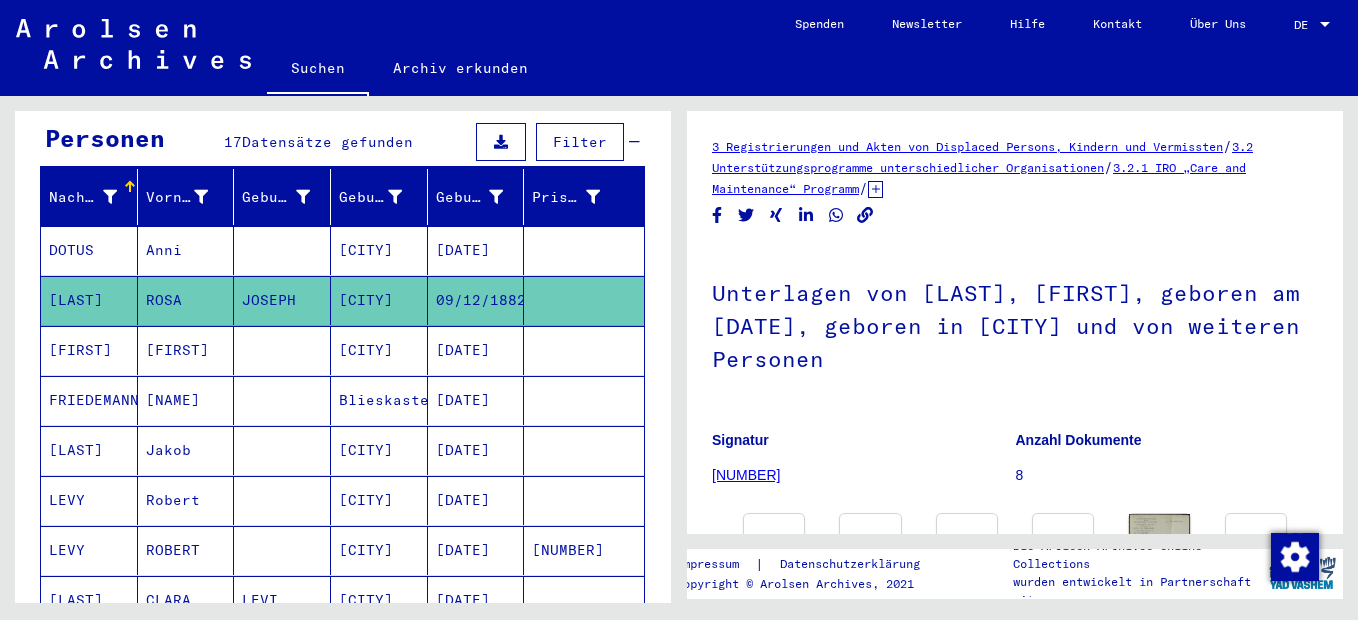 scroll, scrollTop: 0, scrollLeft: 0, axis: both 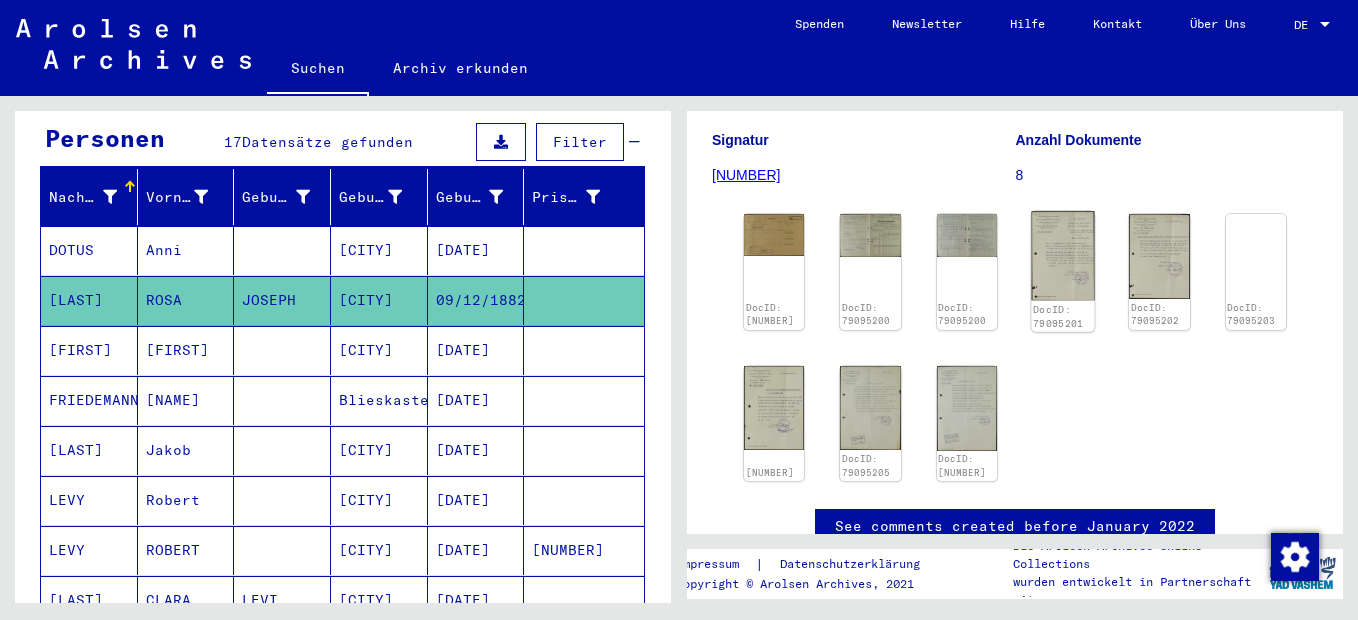 click at bounding box center (774, 235) 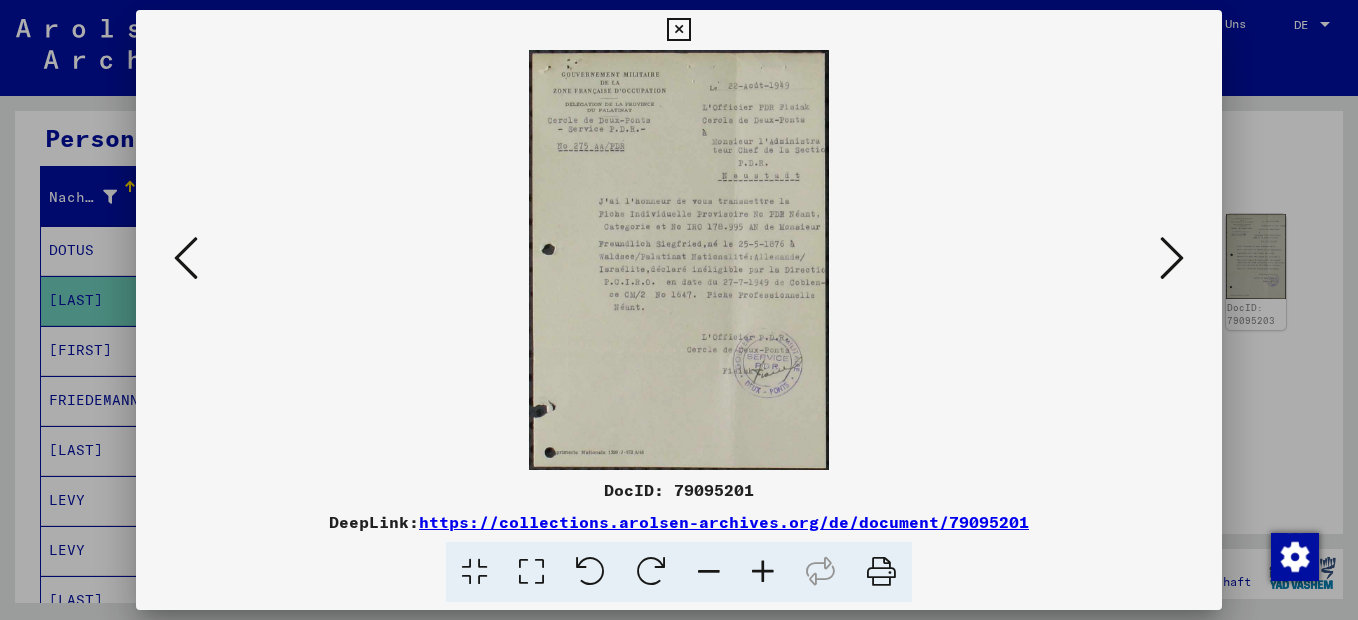 click at bounding box center [678, 30] 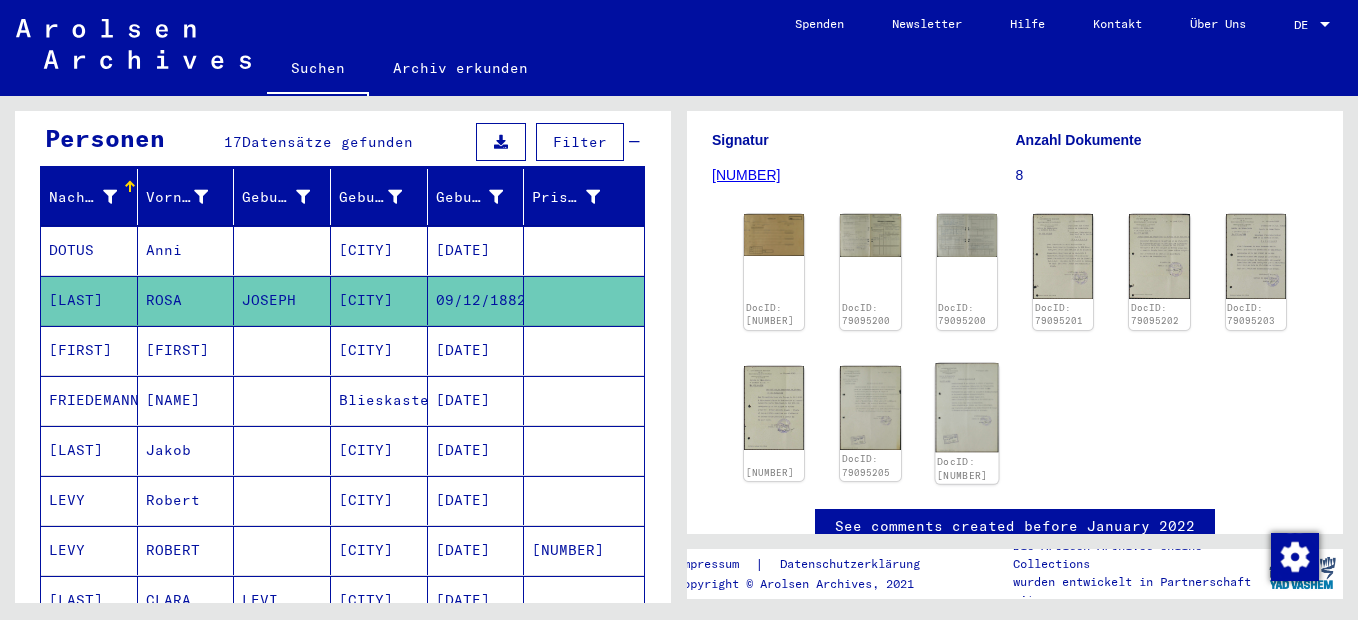 click at bounding box center (774, 235) 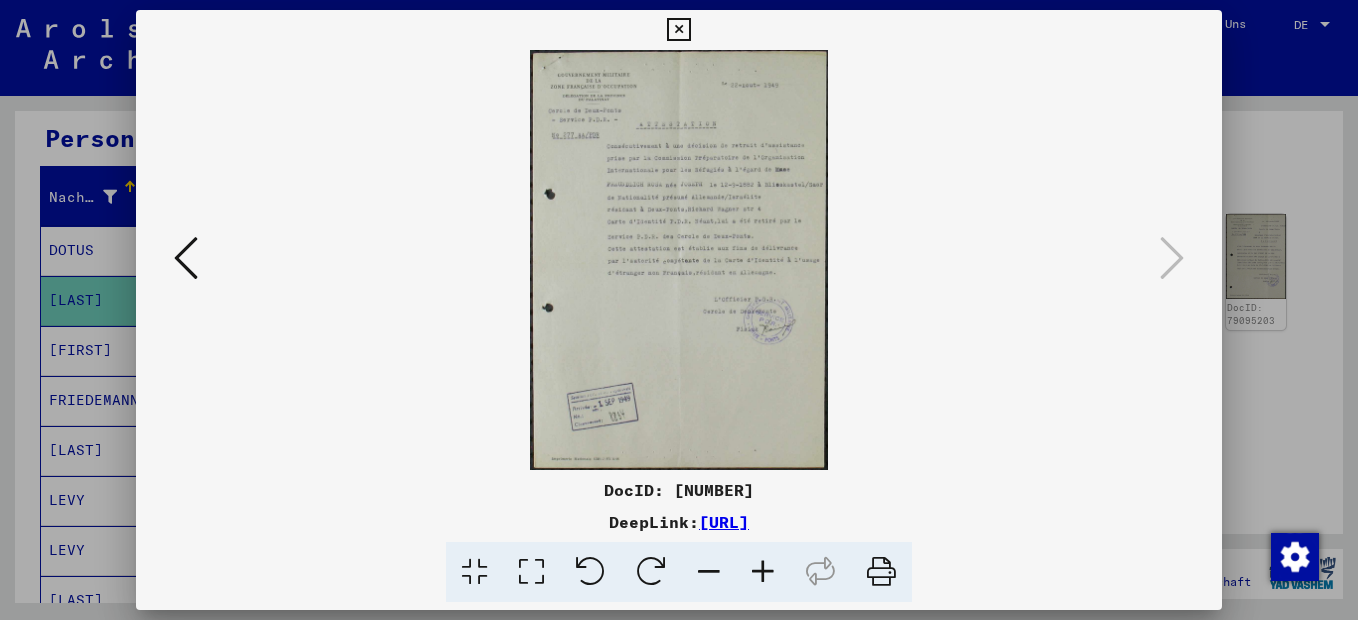 click at bounding box center (678, 30) 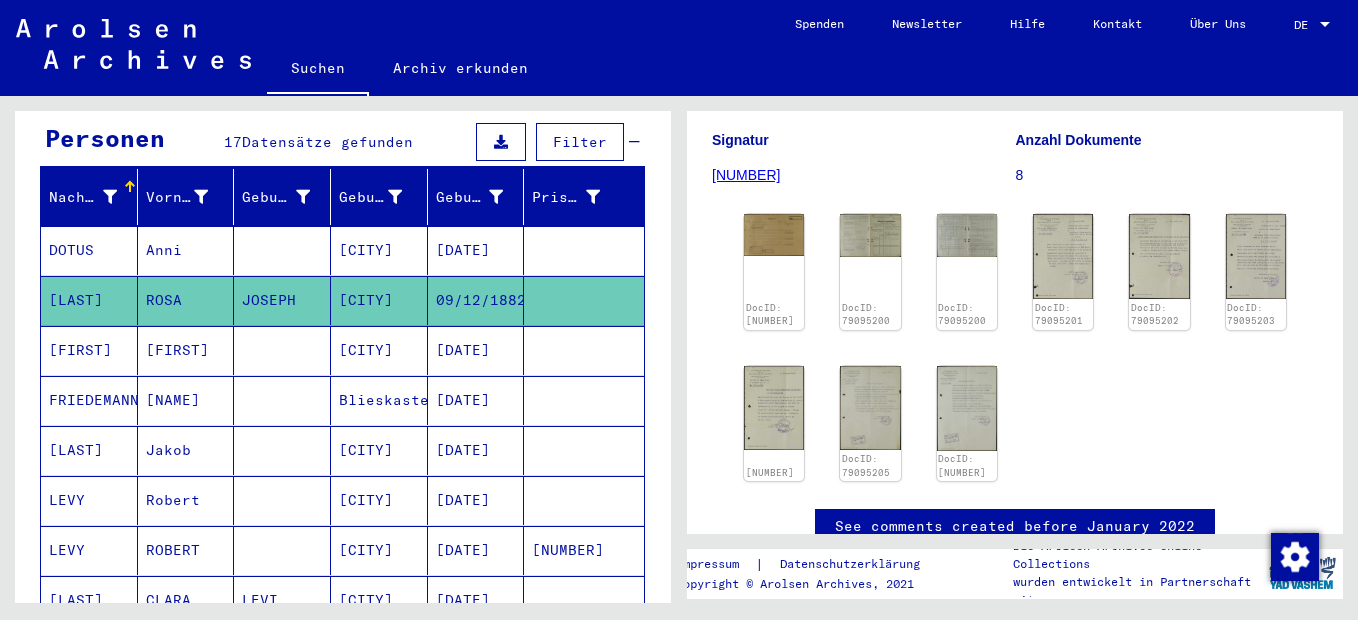 click on "[FIRST]" at bounding box center [186, 250] 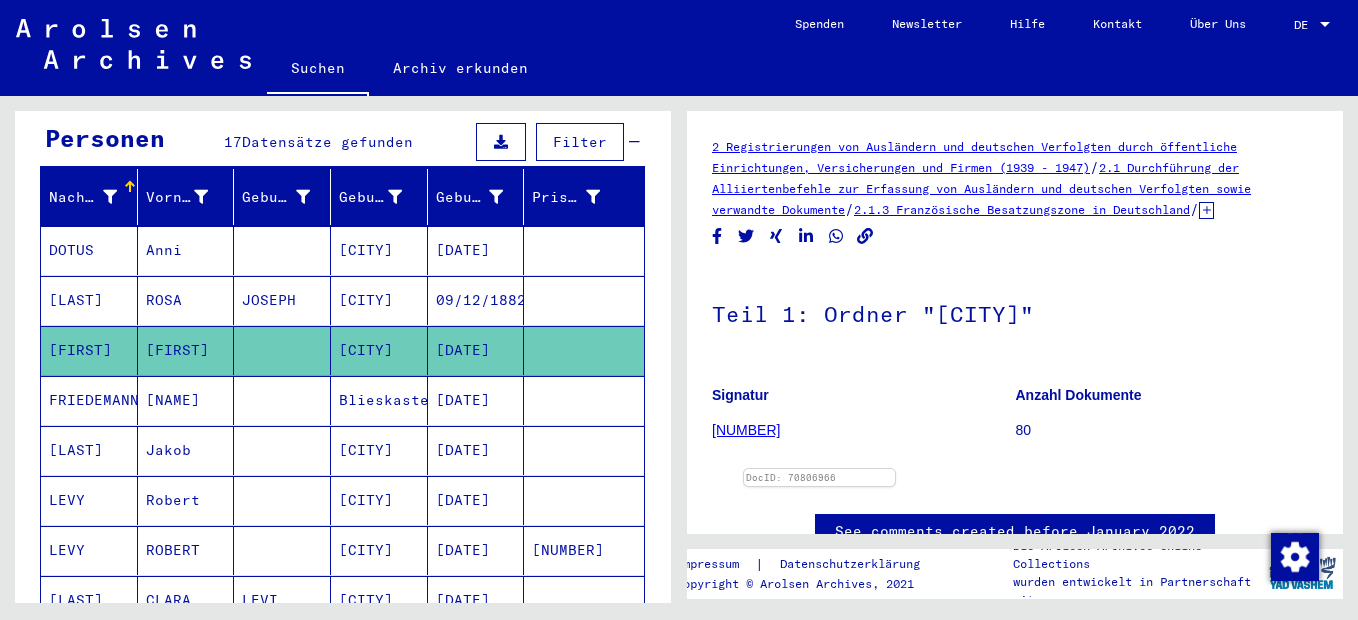 scroll, scrollTop: 0, scrollLeft: 0, axis: both 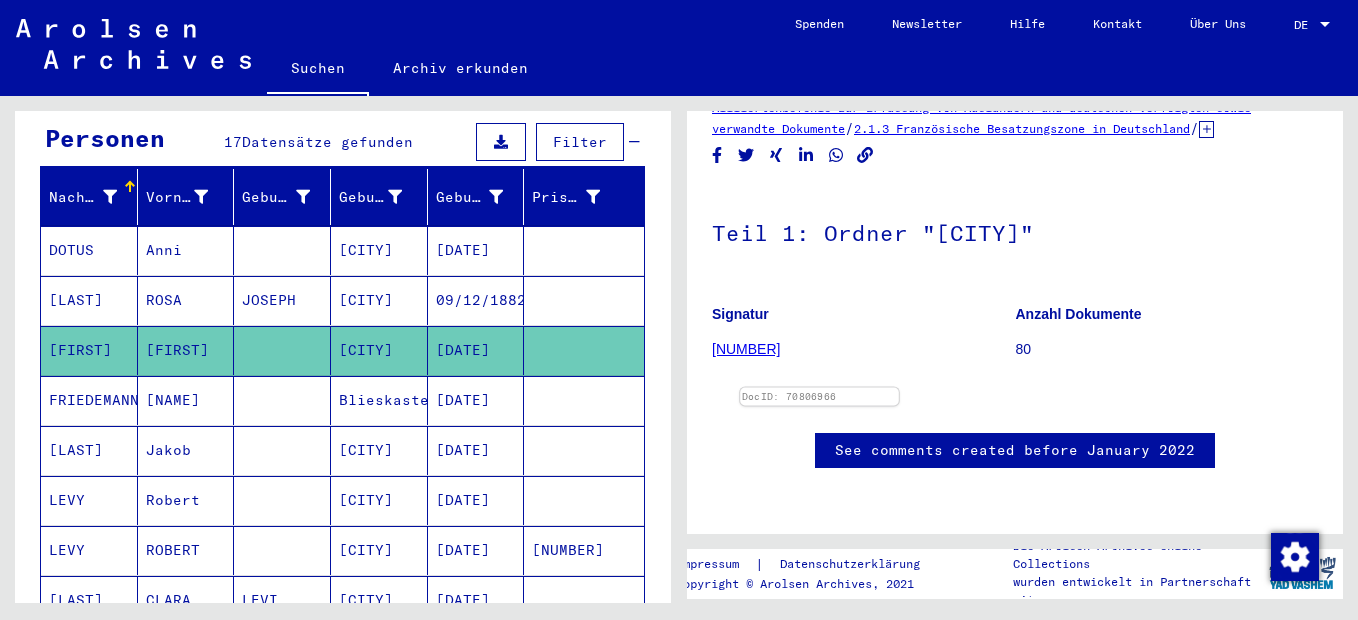 click at bounding box center (965, 380) 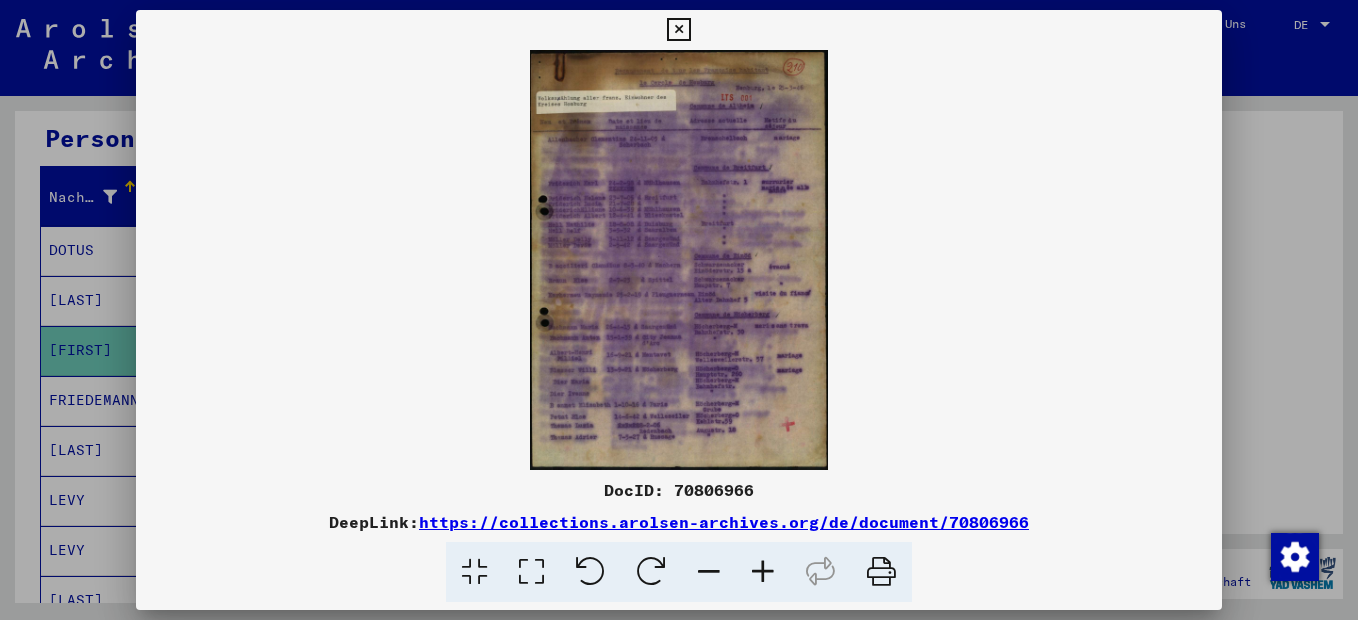 click at bounding box center (763, 572) 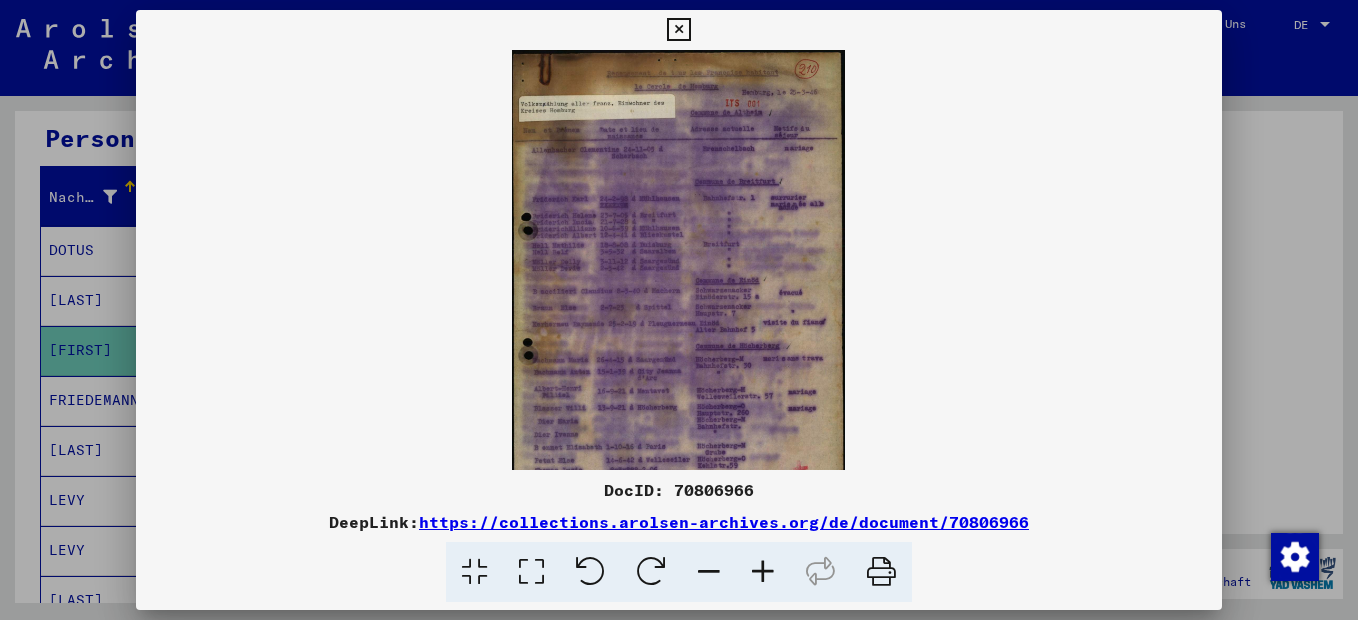 click at bounding box center (763, 572) 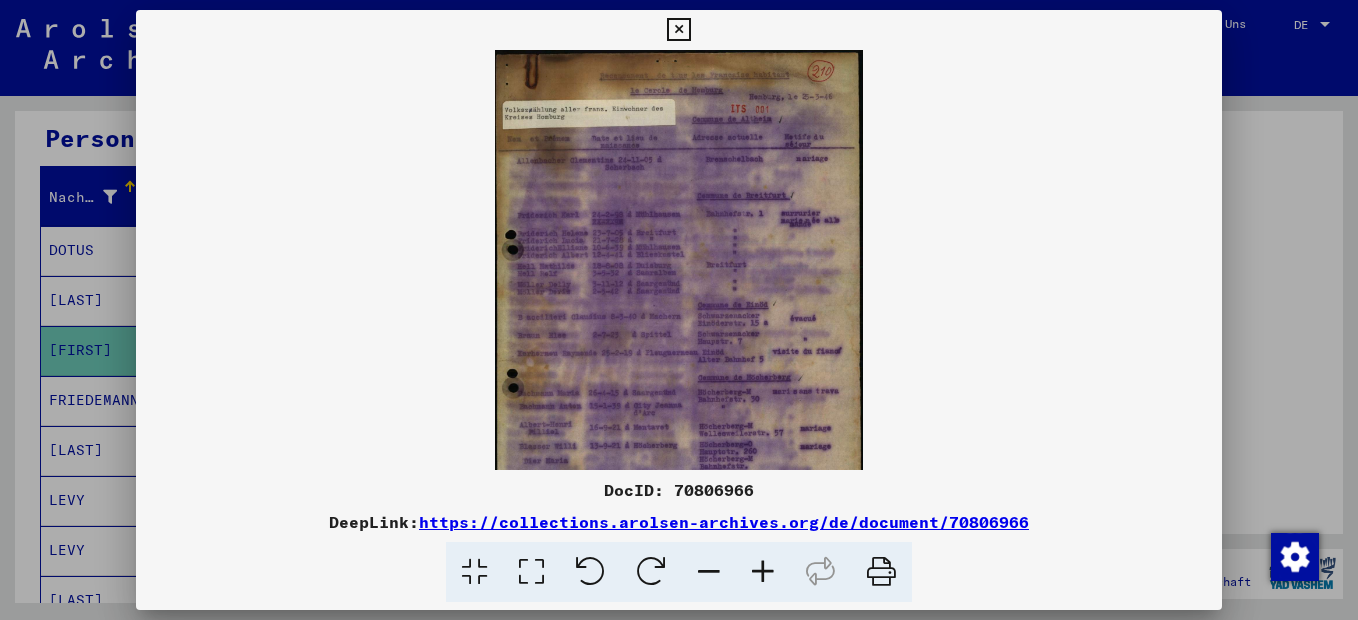 click at bounding box center [763, 572] 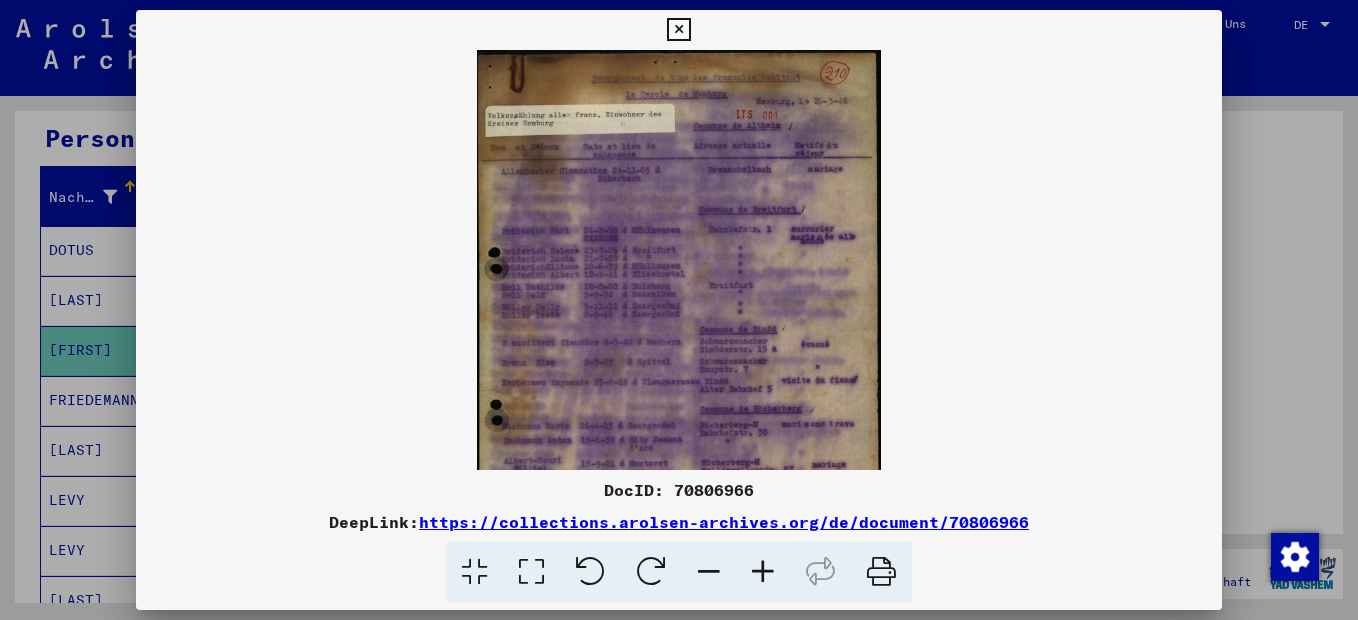 click at bounding box center [763, 572] 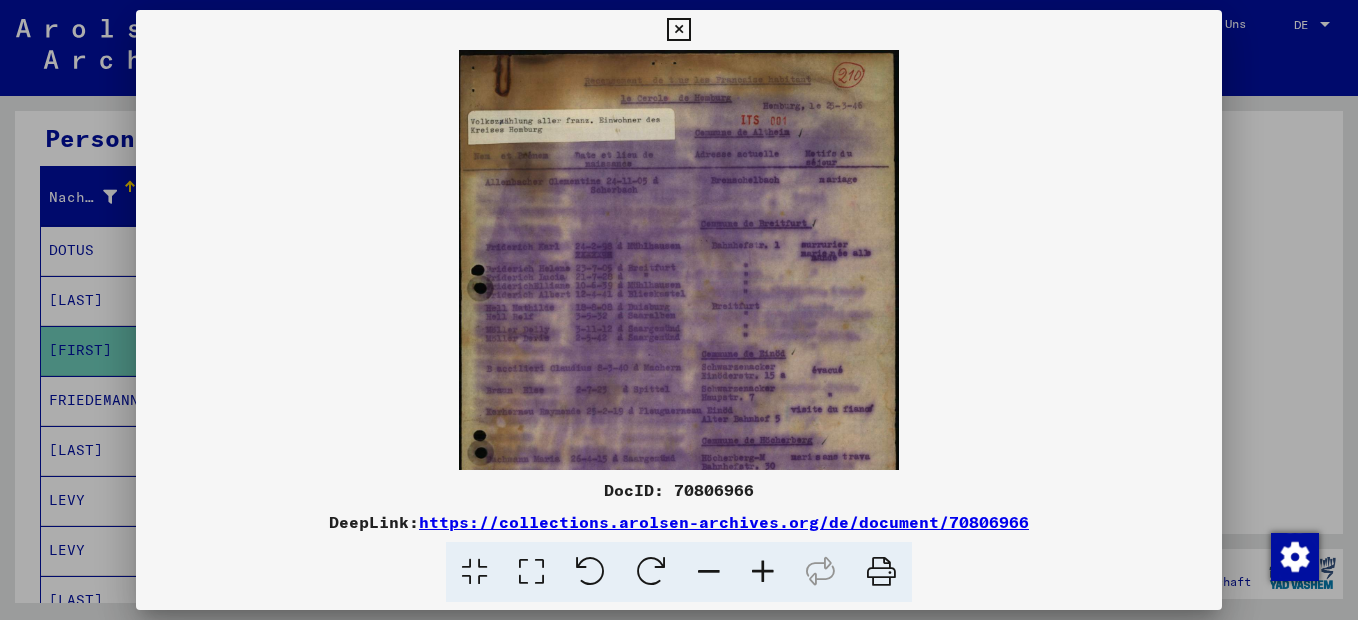 click at bounding box center (763, 572) 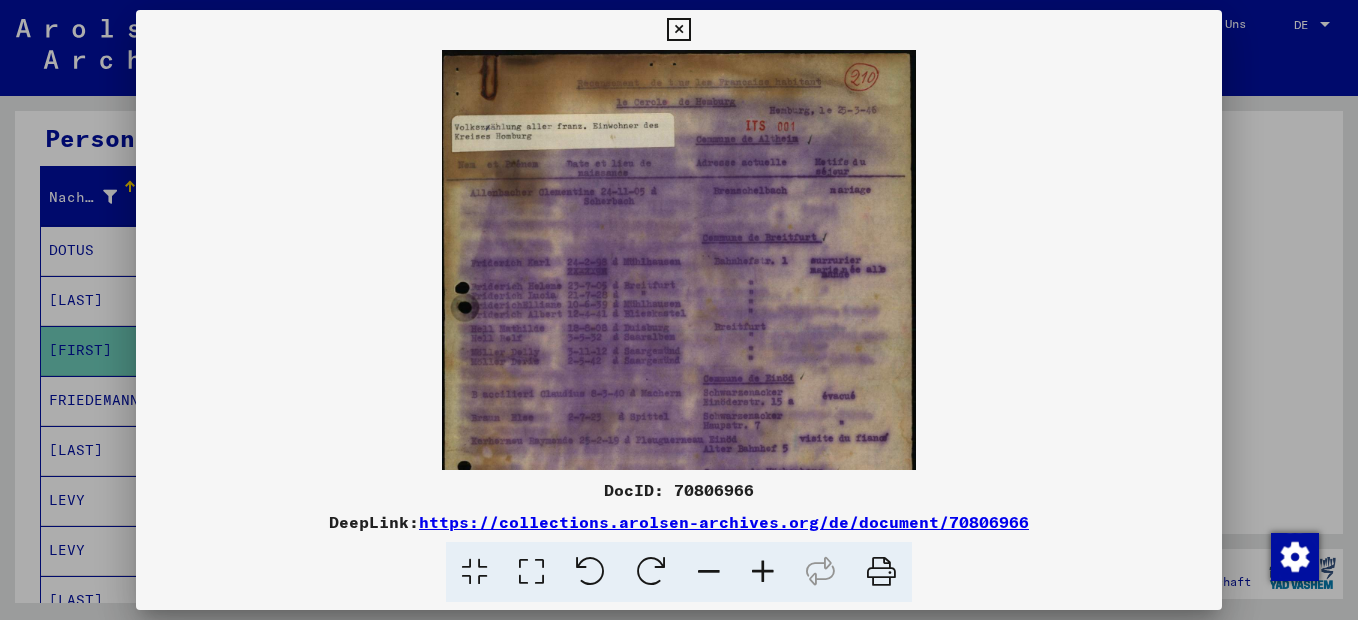 click at bounding box center (763, 572) 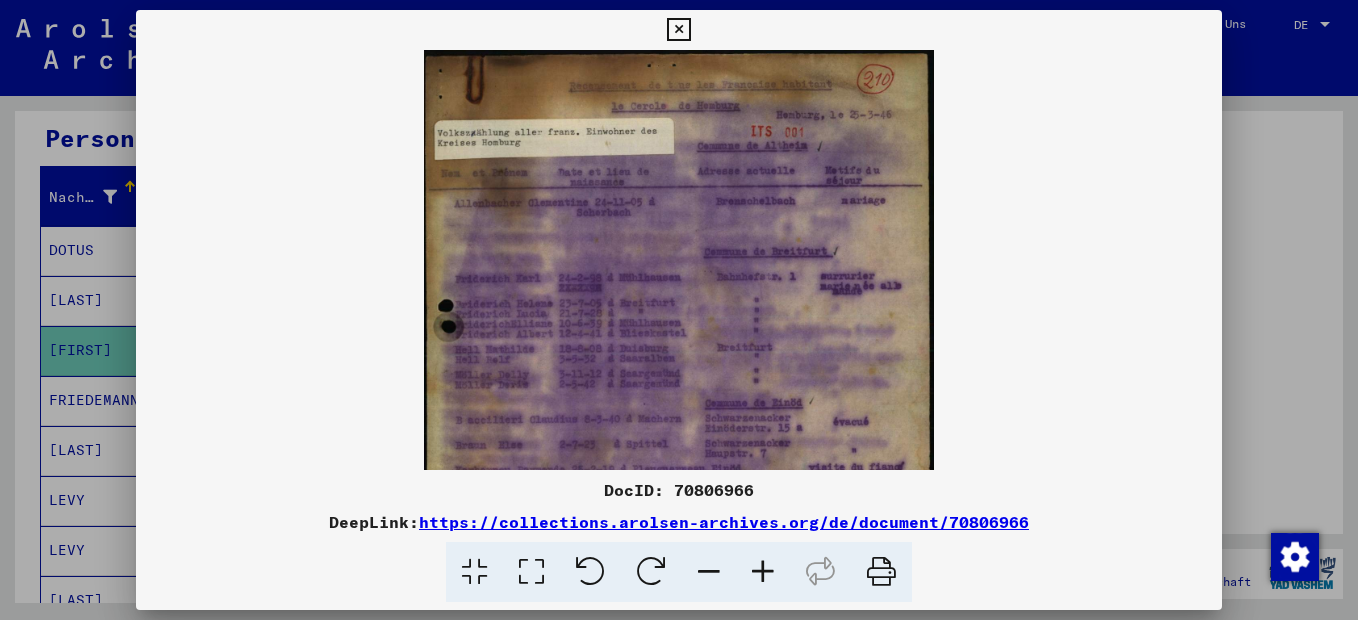 click at bounding box center [763, 572] 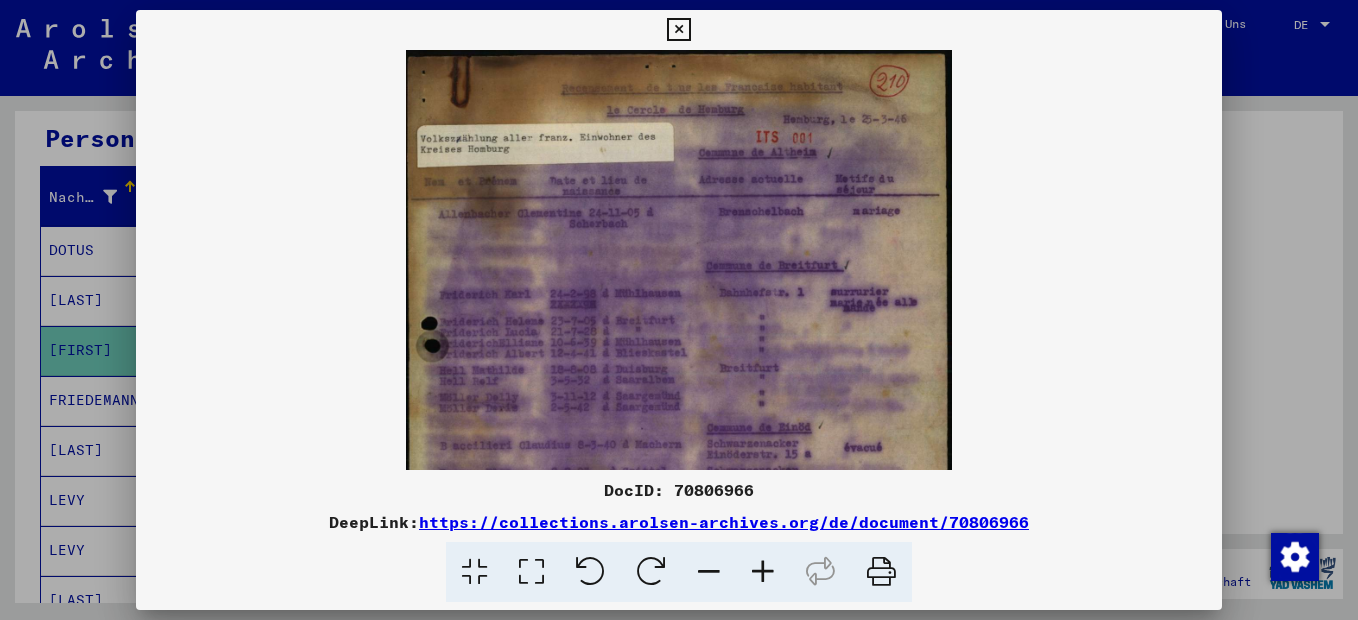 click at bounding box center (763, 572) 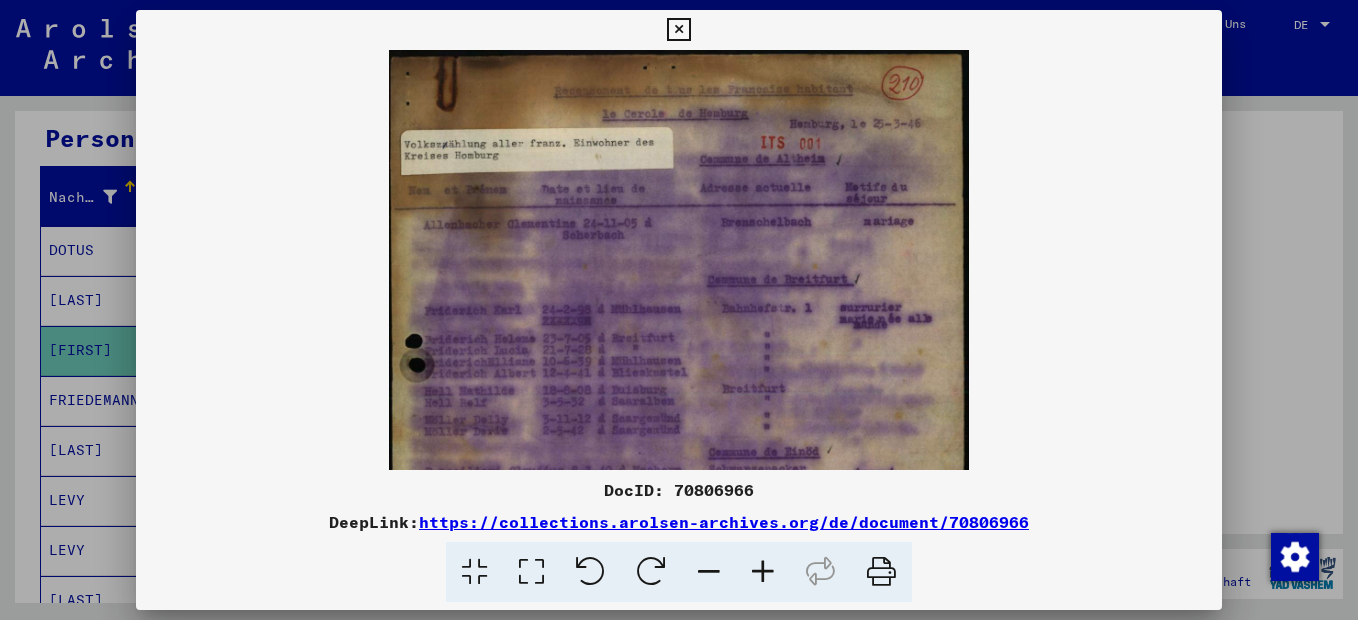 click at bounding box center (763, 572) 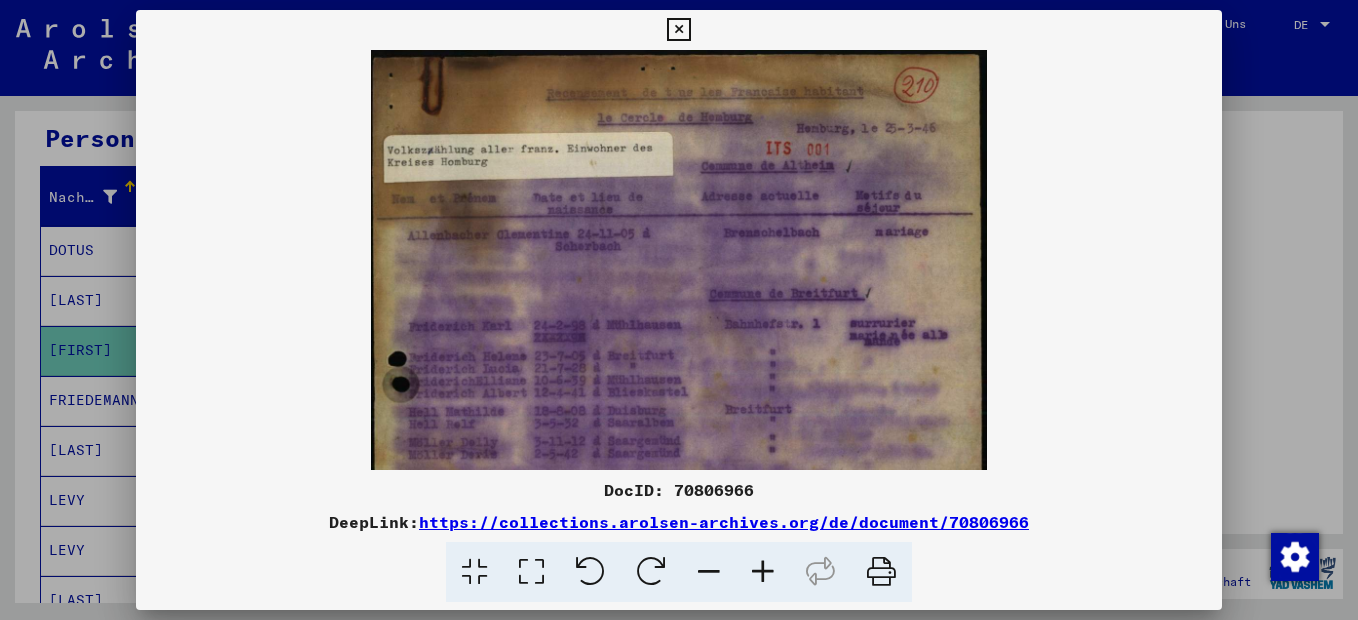 click at bounding box center (763, 572) 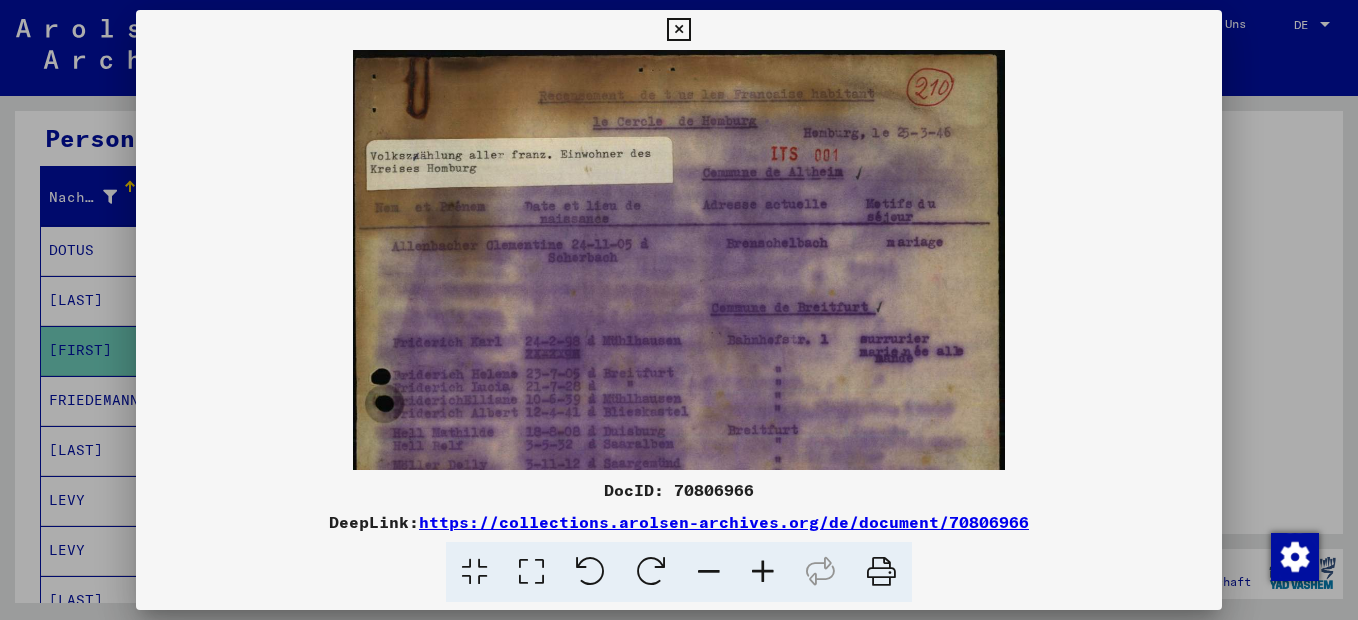 click at bounding box center [763, 572] 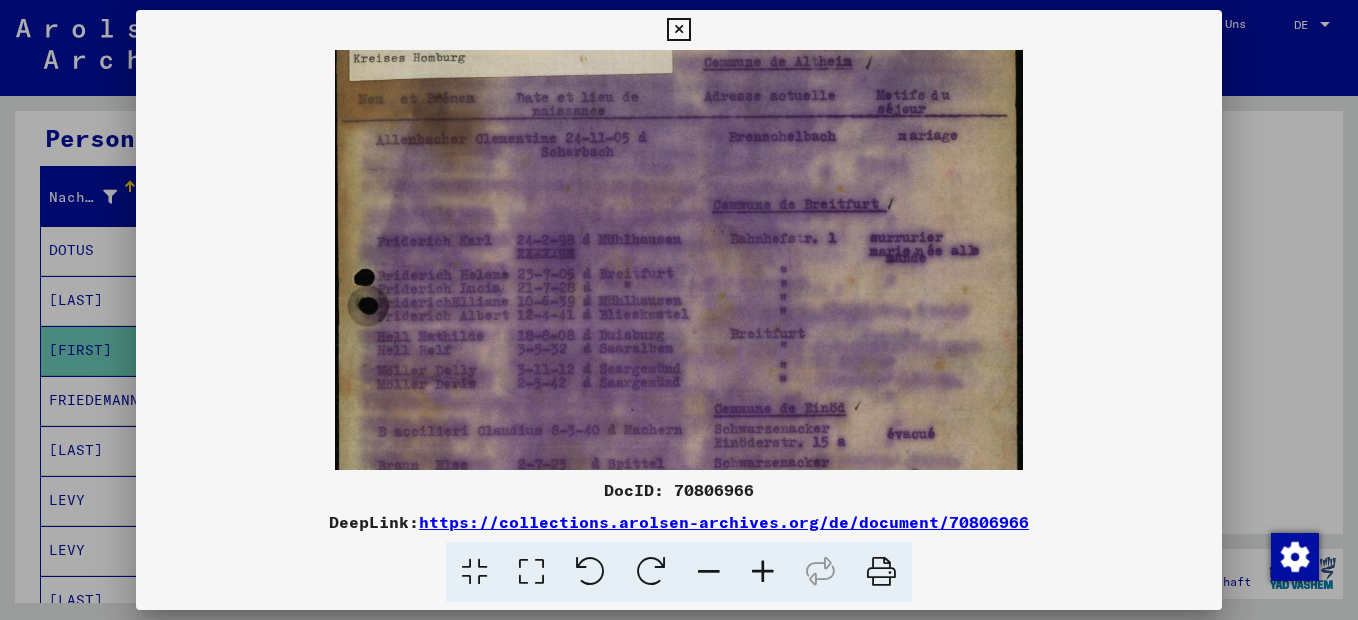 drag, startPoint x: 643, startPoint y: 431, endPoint x: 640, endPoint y: 301, distance: 130.0346 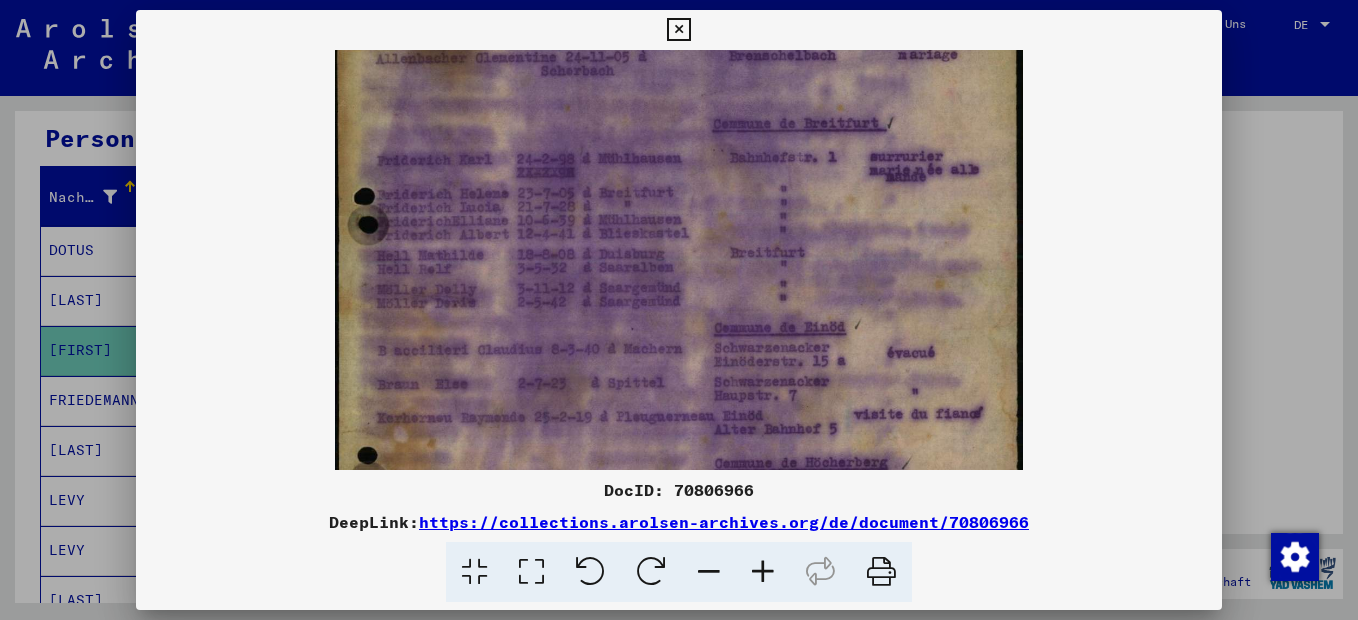 scroll, scrollTop: 199, scrollLeft: 0, axis: vertical 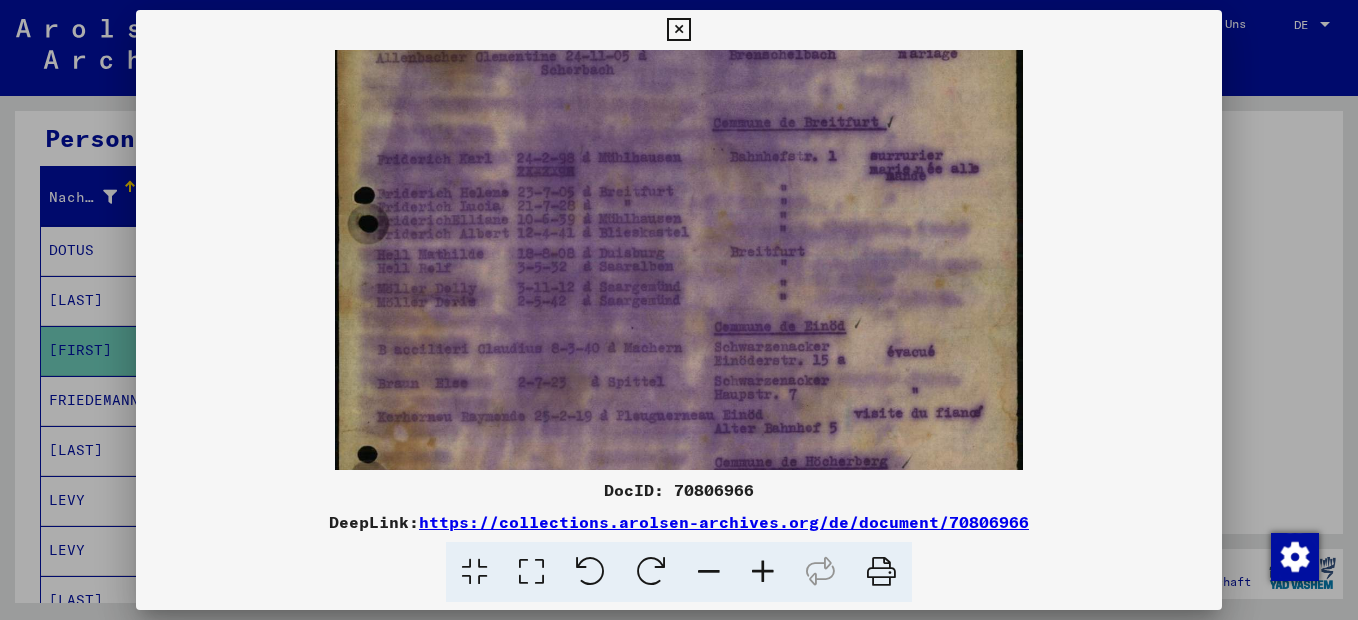 drag, startPoint x: 634, startPoint y: 397, endPoint x: 633, endPoint y: 326, distance: 71.00704 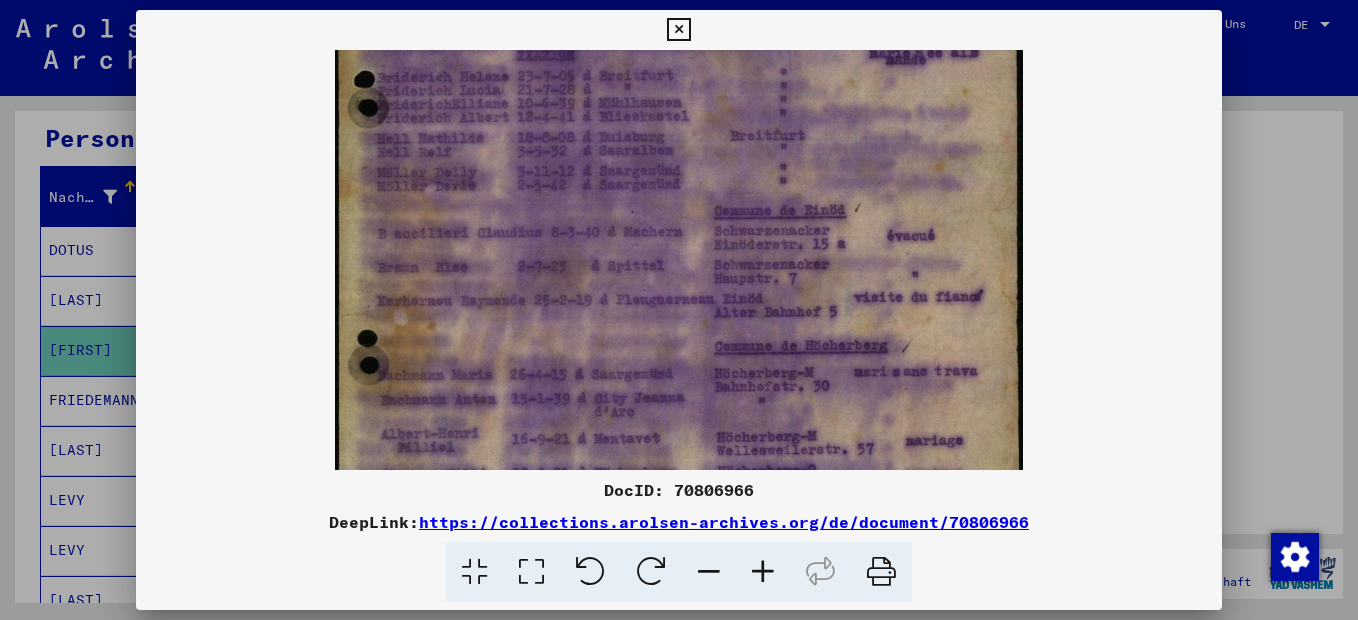 drag, startPoint x: 645, startPoint y: 400, endPoint x: 628, endPoint y: 276, distance: 125.1599 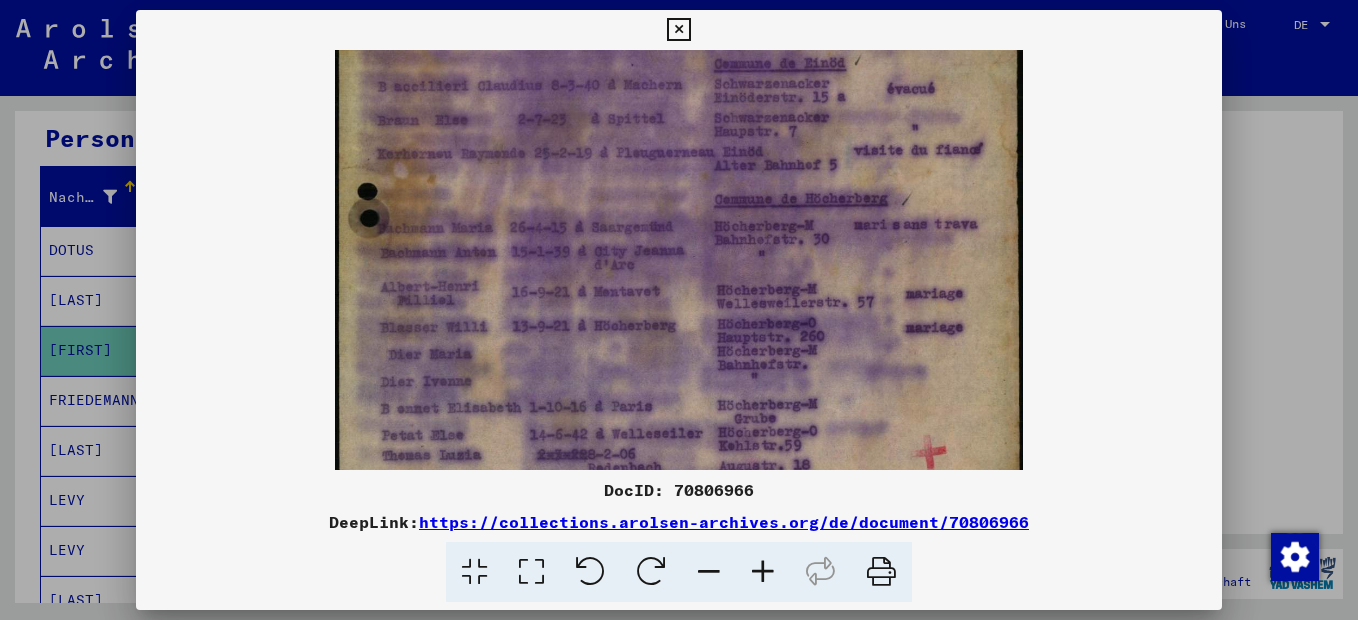 scroll, scrollTop: 464, scrollLeft: 0, axis: vertical 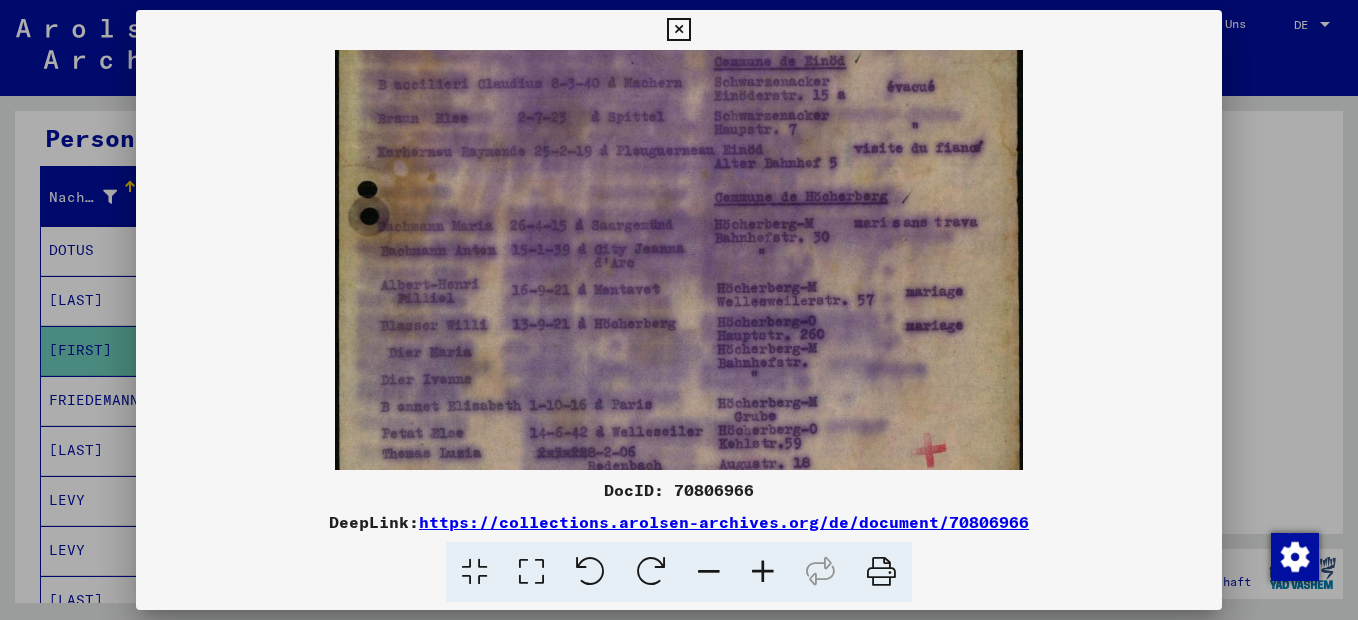 drag, startPoint x: 632, startPoint y: 420, endPoint x: 625, endPoint y: 279, distance: 141.17365 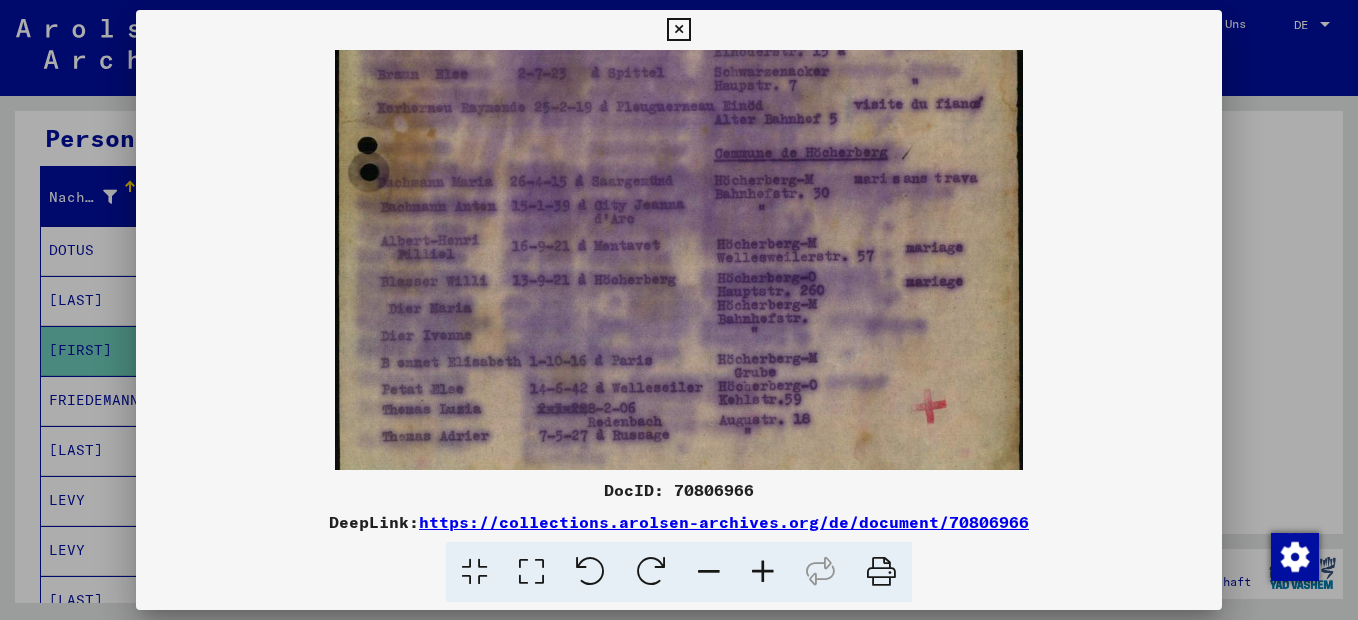 scroll, scrollTop: 550, scrollLeft: 0, axis: vertical 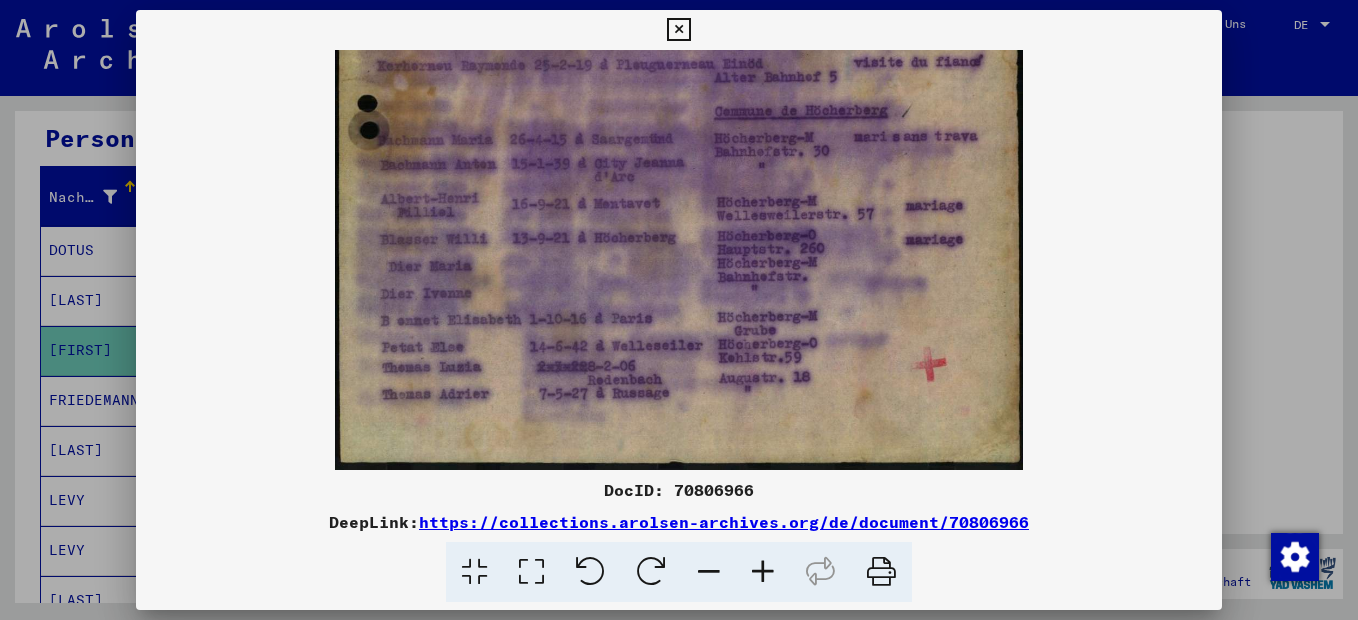 drag, startPoint x: 634, startPoint y: 387, endPoint x: 634, endPoint y: 256, distance: 131 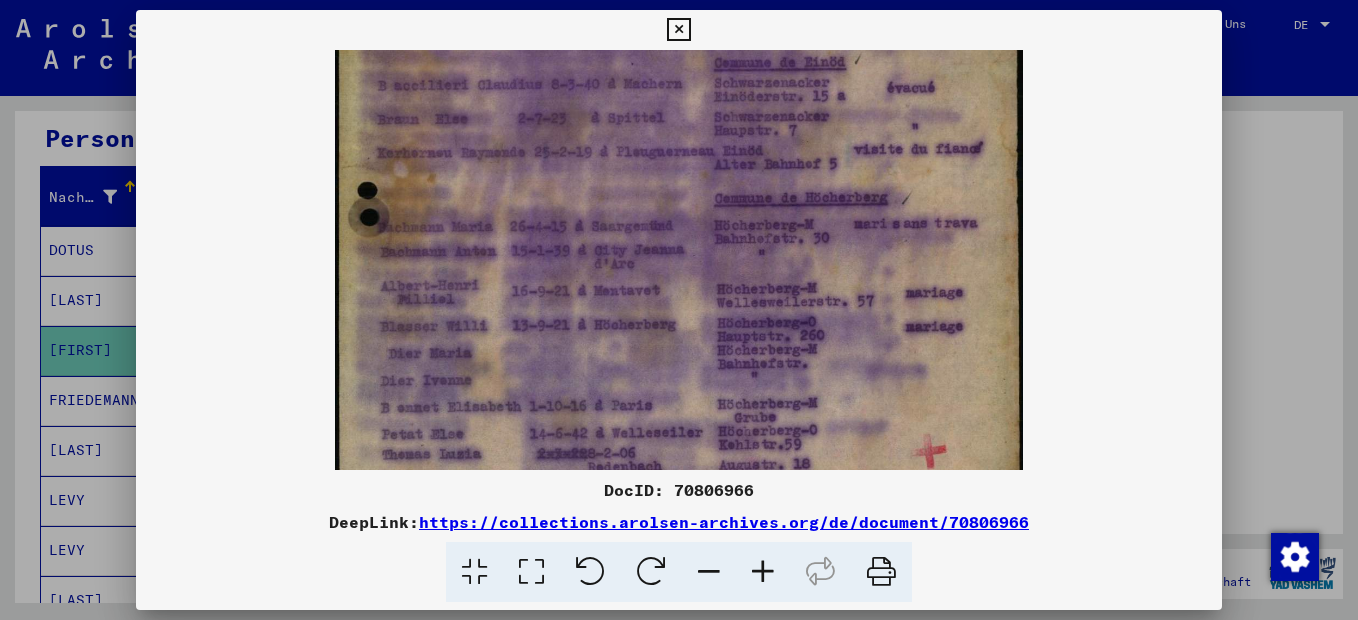 scroll, scrollTop: 381, scrollLeft: 0, axis: vertical 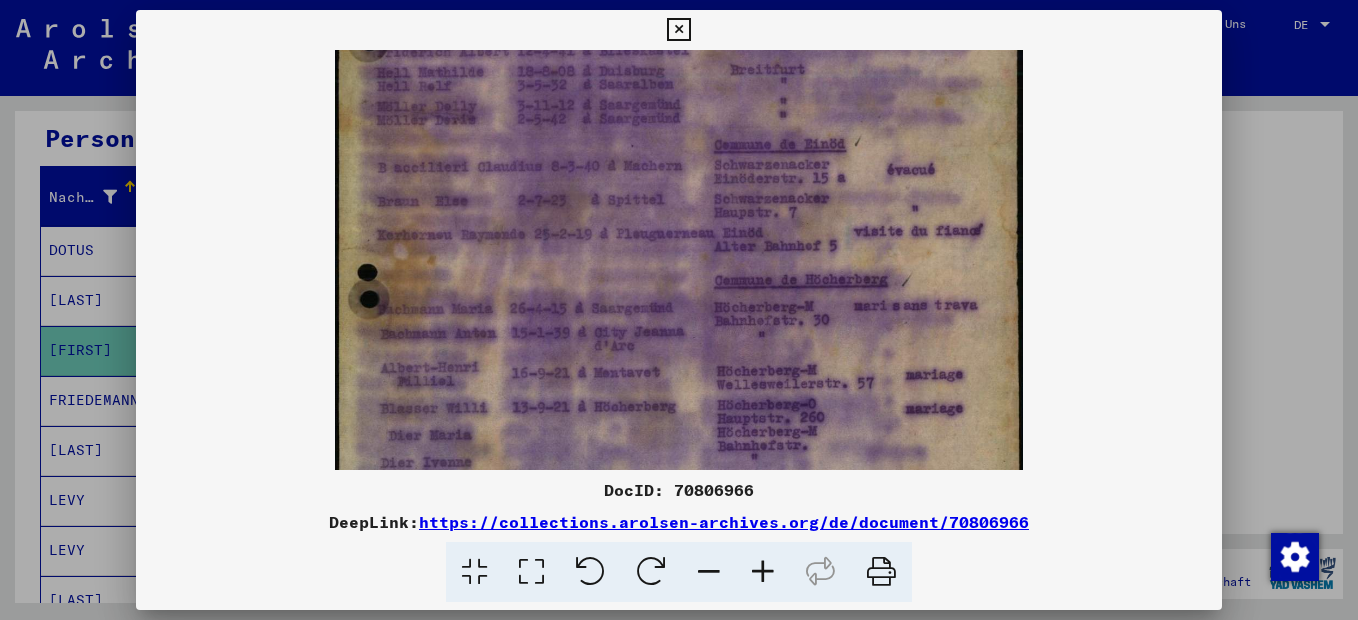 drag, startPoint x: 700, startPoint y: 241, endPoint x: 670, endPoint y: 410, distance: 171.64207 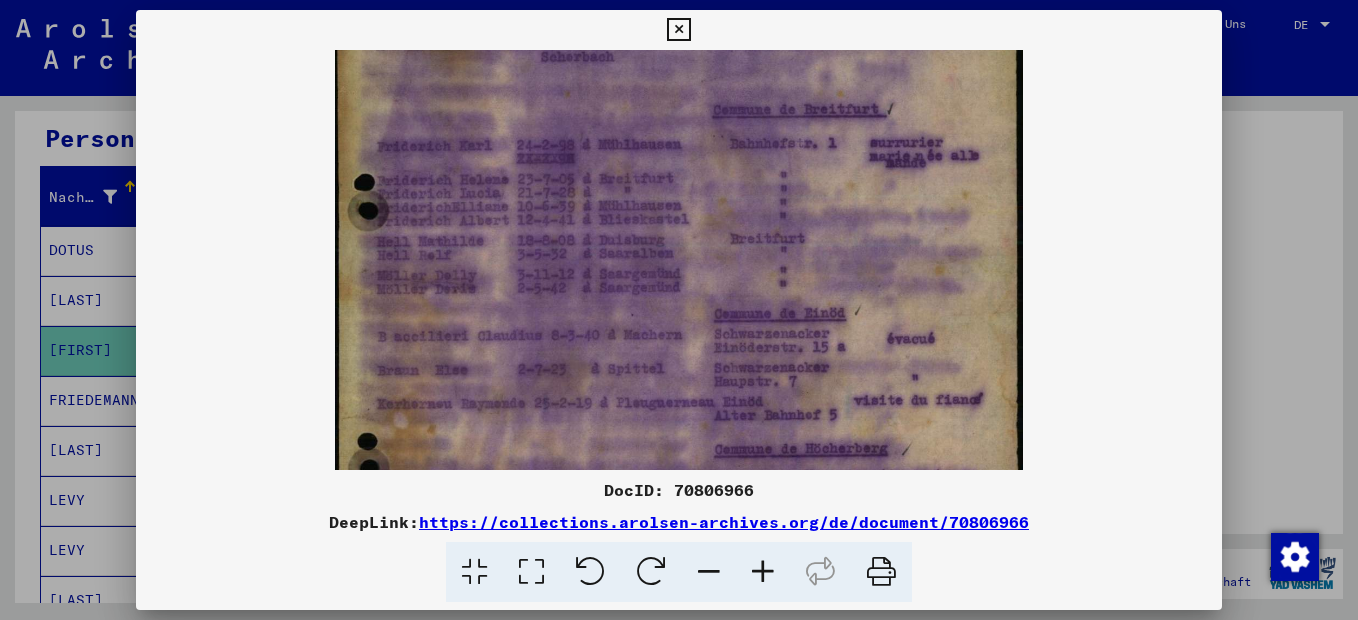 drag, startPoint x: 694, startPoint y: 278, endPoint x: 695, endPoint y: 445, distance: 167.00299 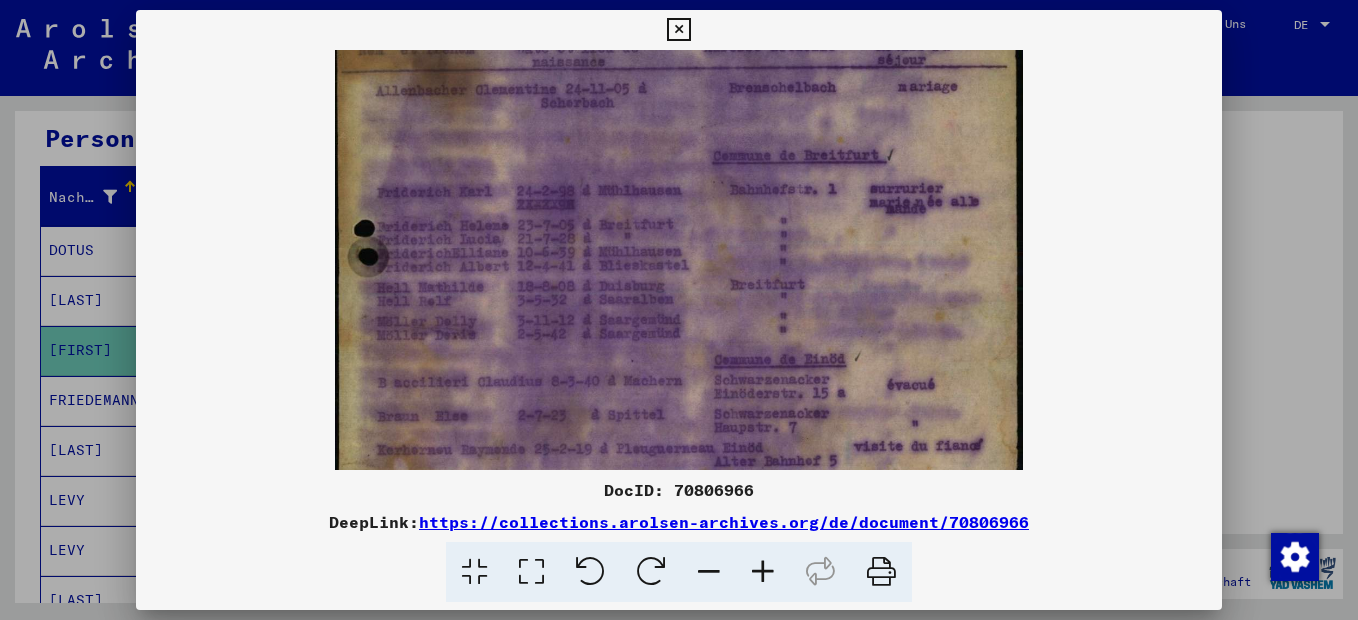 scroll, scrollTop: 160, scrollLeft: 0, axis: vertical 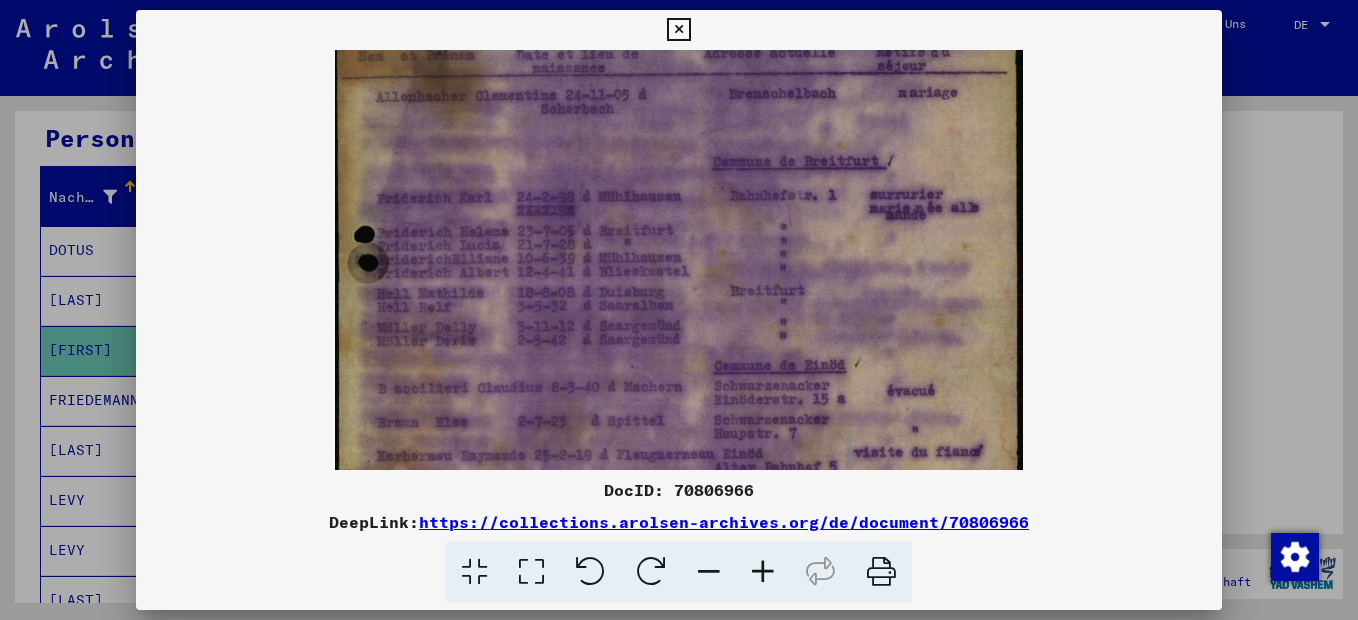 drag, startPoint x: 726, startPoint y: 265, endPoint x: 734, endPoint y: 313, distance: 48.6621 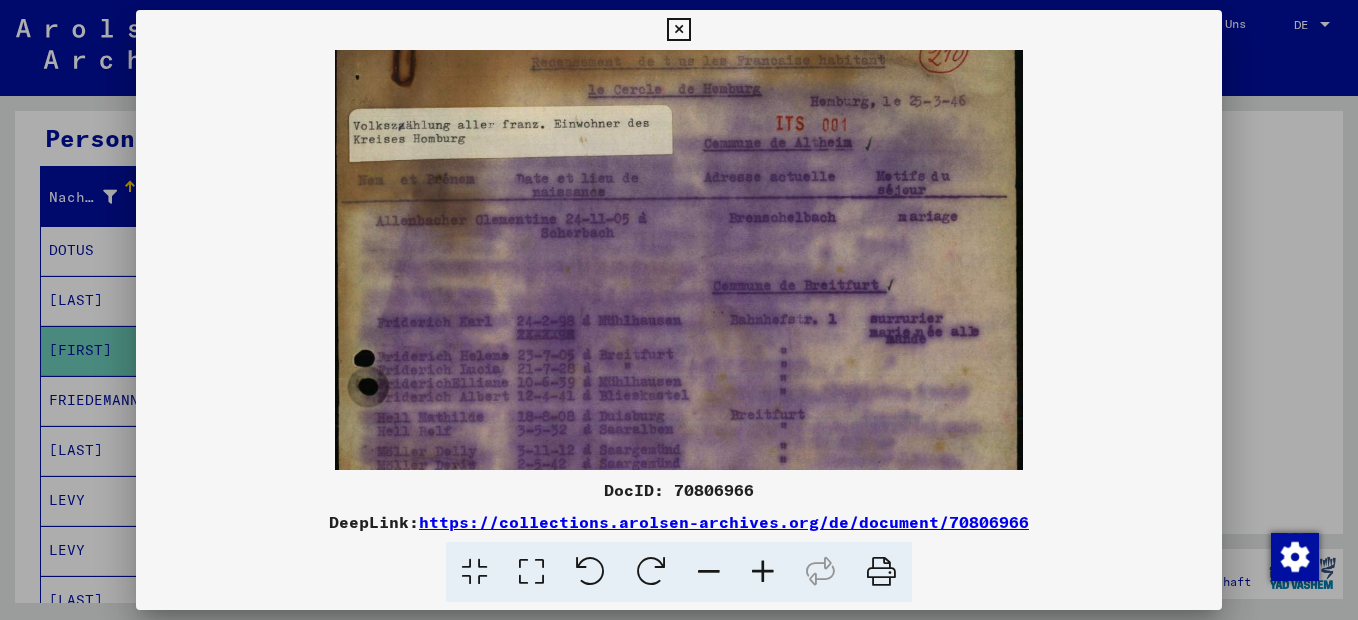 scroll, scrollTop: 0, scrollLeft: 0, axis: both 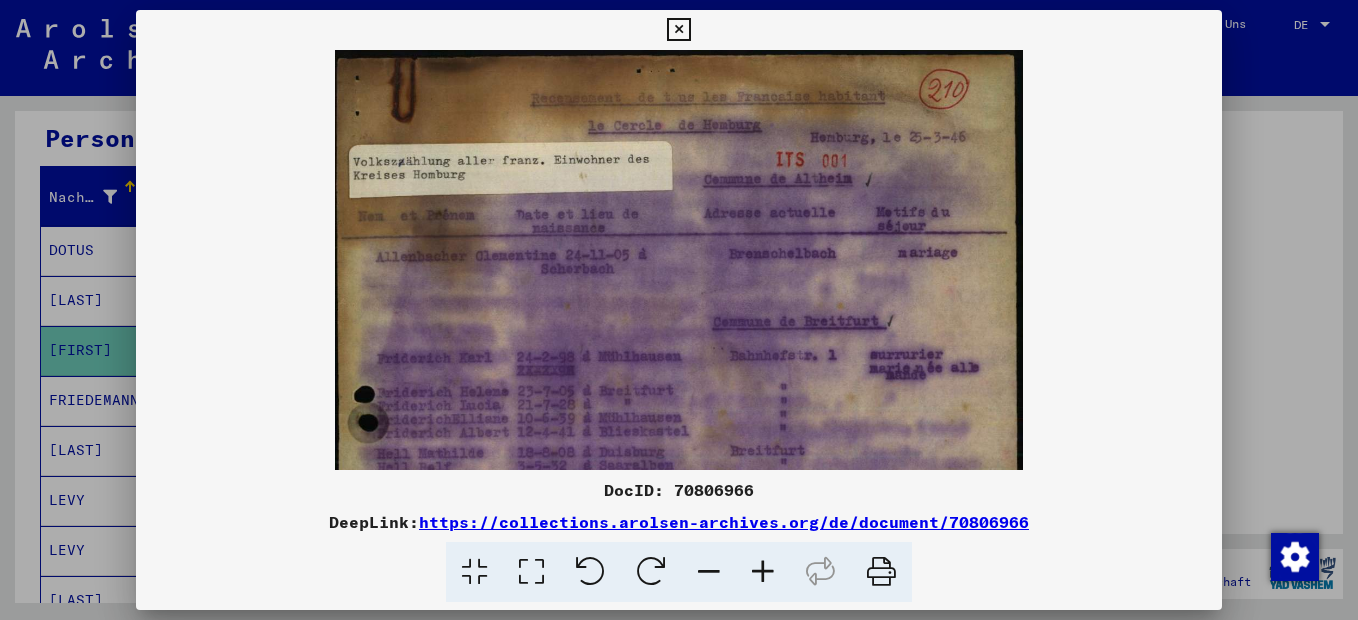 drag, startPoint x: 724, startPoint y: 225, endPoint x: 723, endPoint y: 408, distance: 183.00273 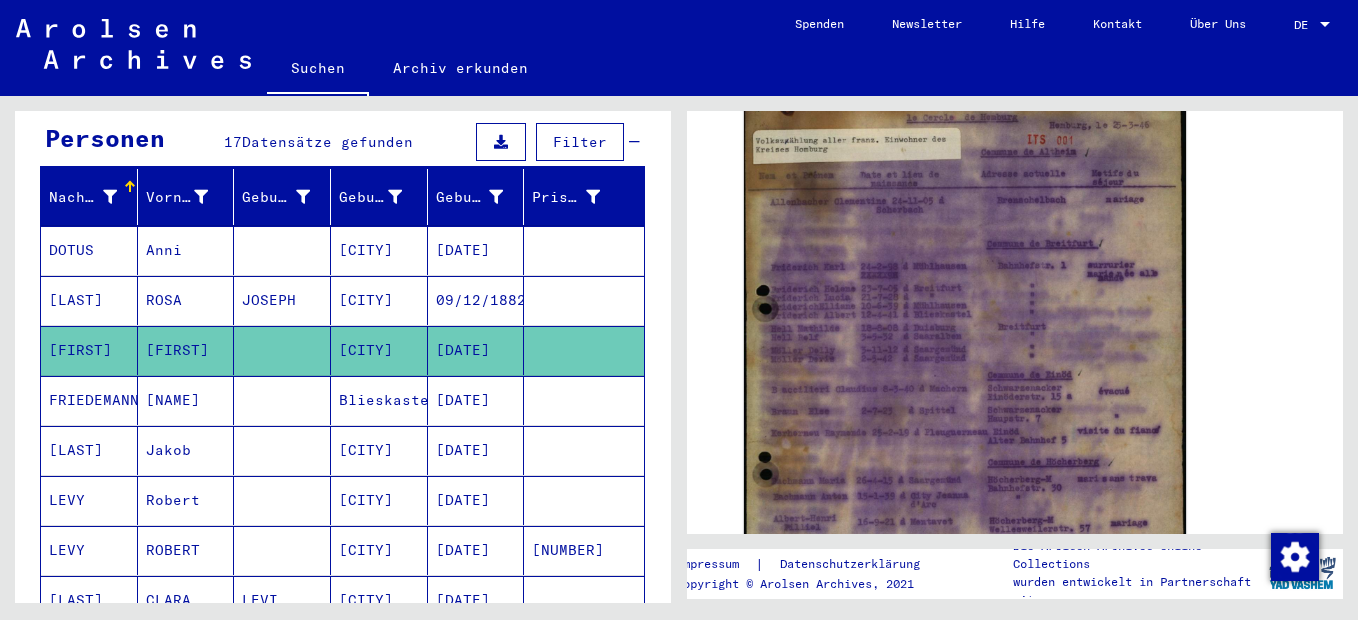 click on "FRIEDEMANN" at bounding box center [89, 250] 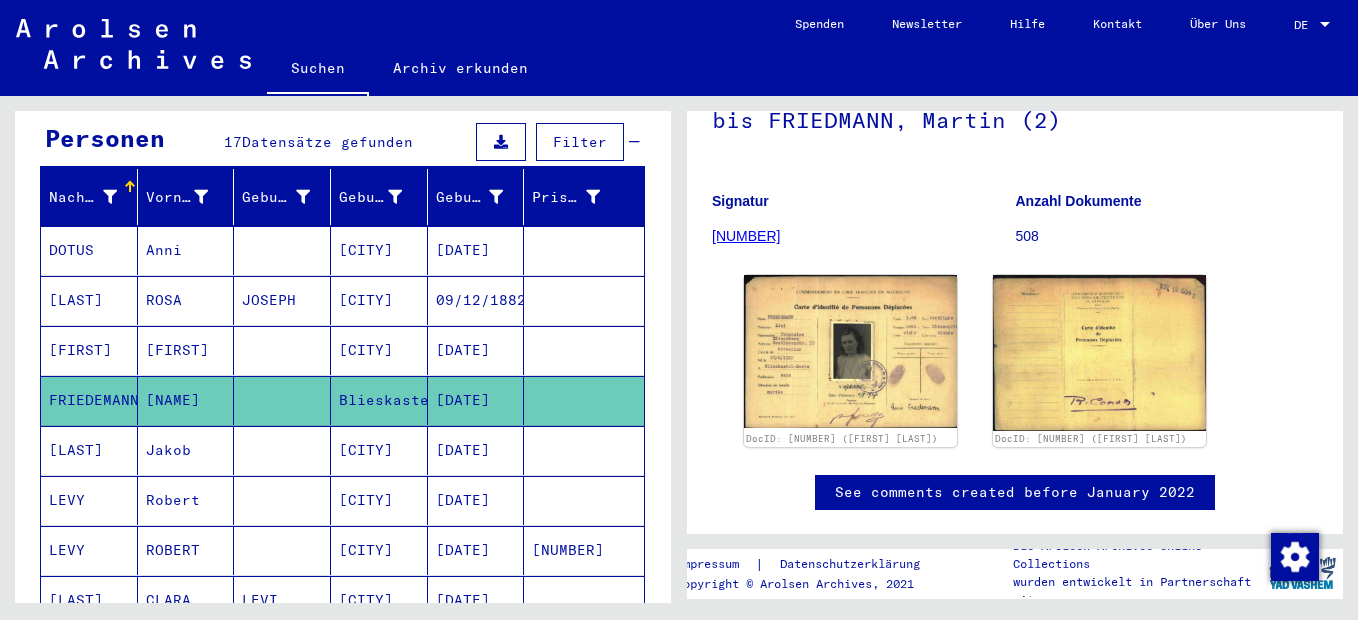 scroll, scrollTop: 400, scrollLeft: 0, axis: vertical 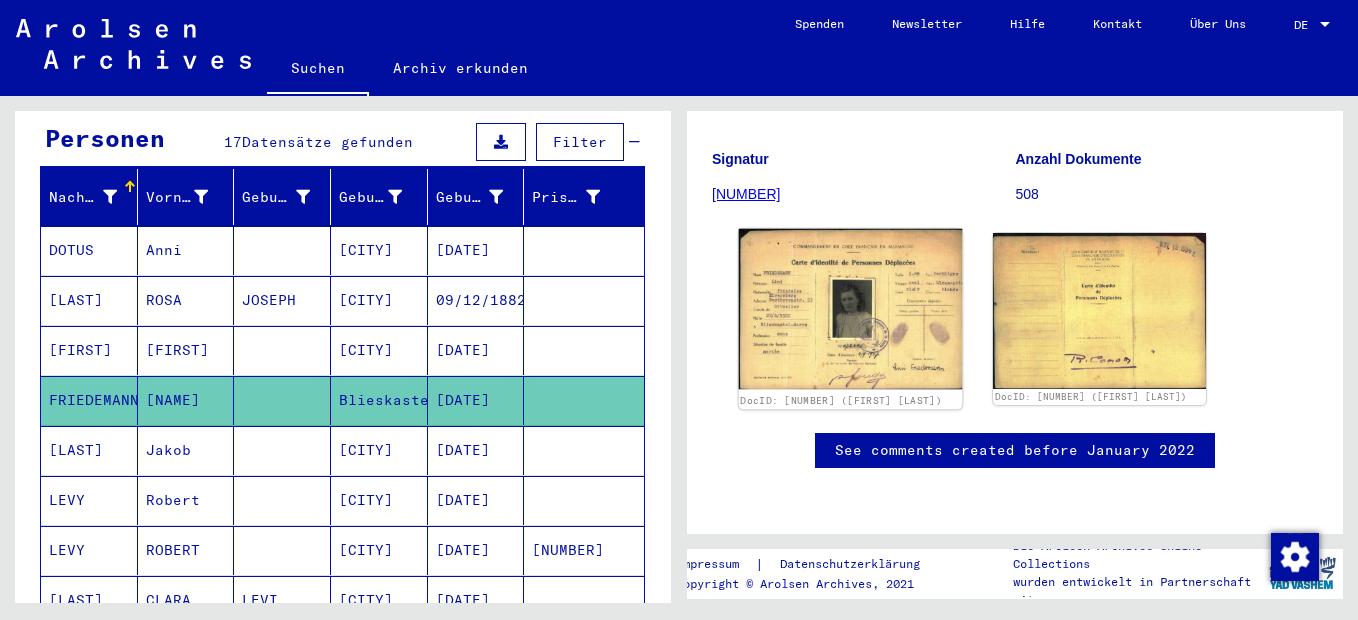 click at bounding box center [851, 309] 